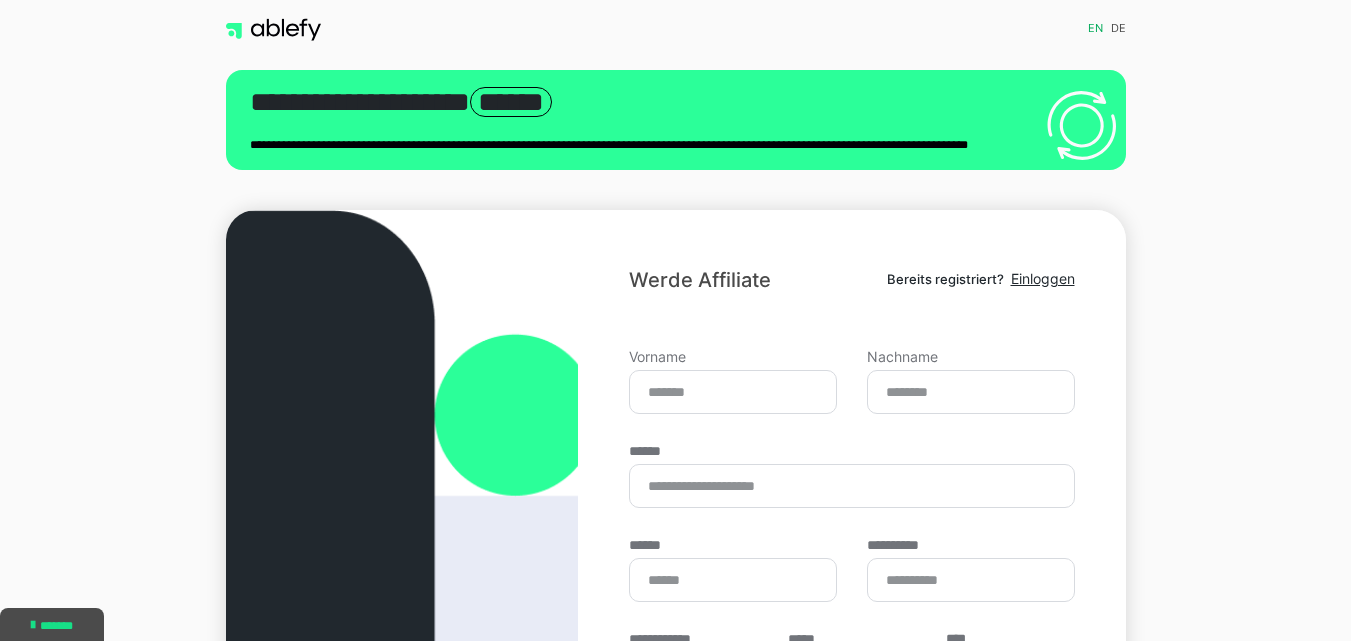 click on "Vorname" at bounding box center [733, 392] 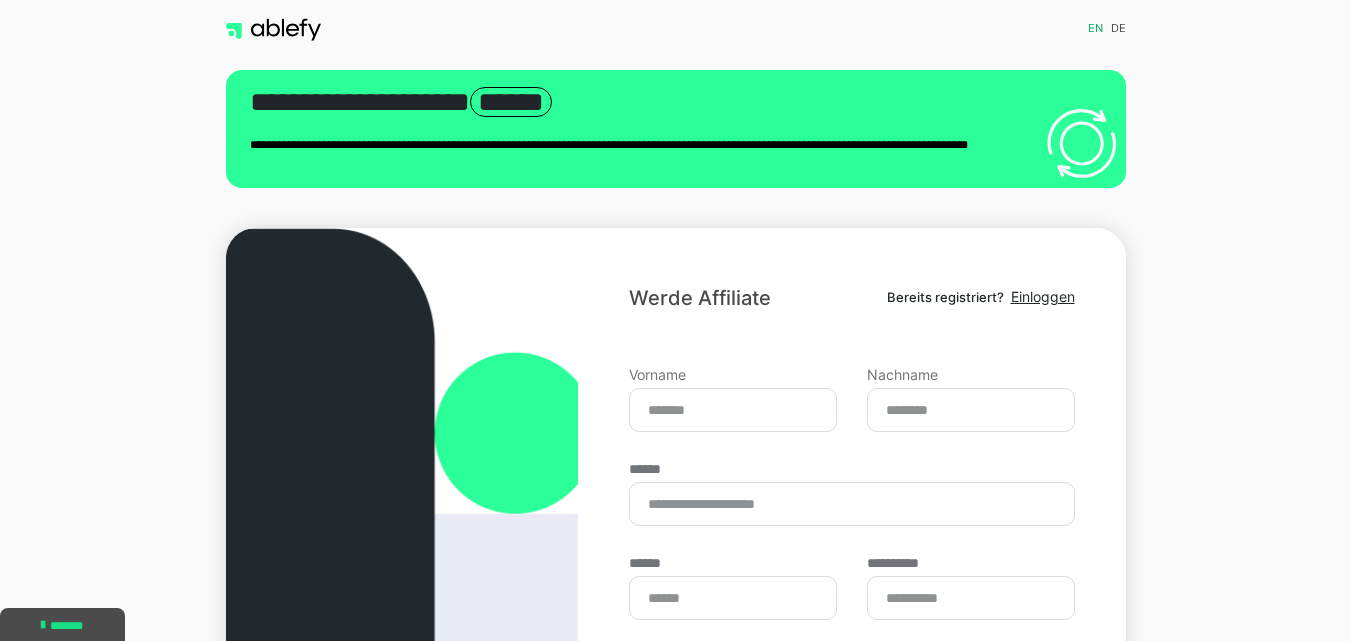 scroll, scrollTop: 0, scrollLeft: 0, axis: both 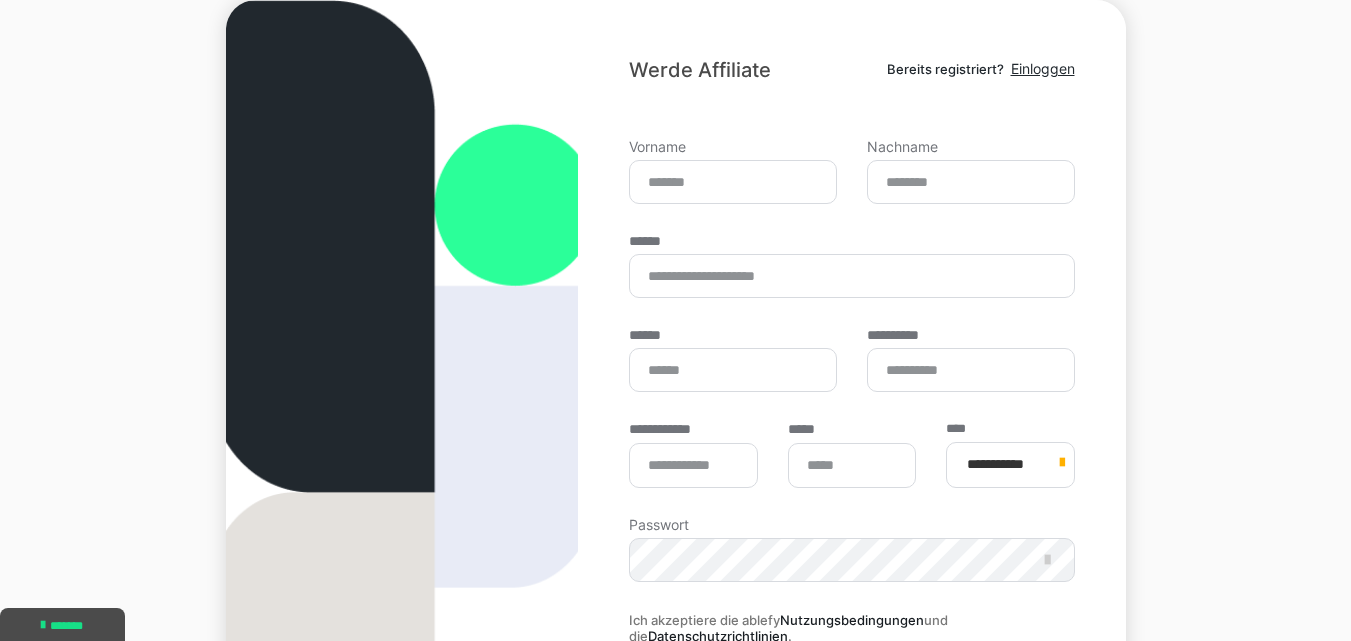 click on "Vorname" at bounding box center [733, 182] 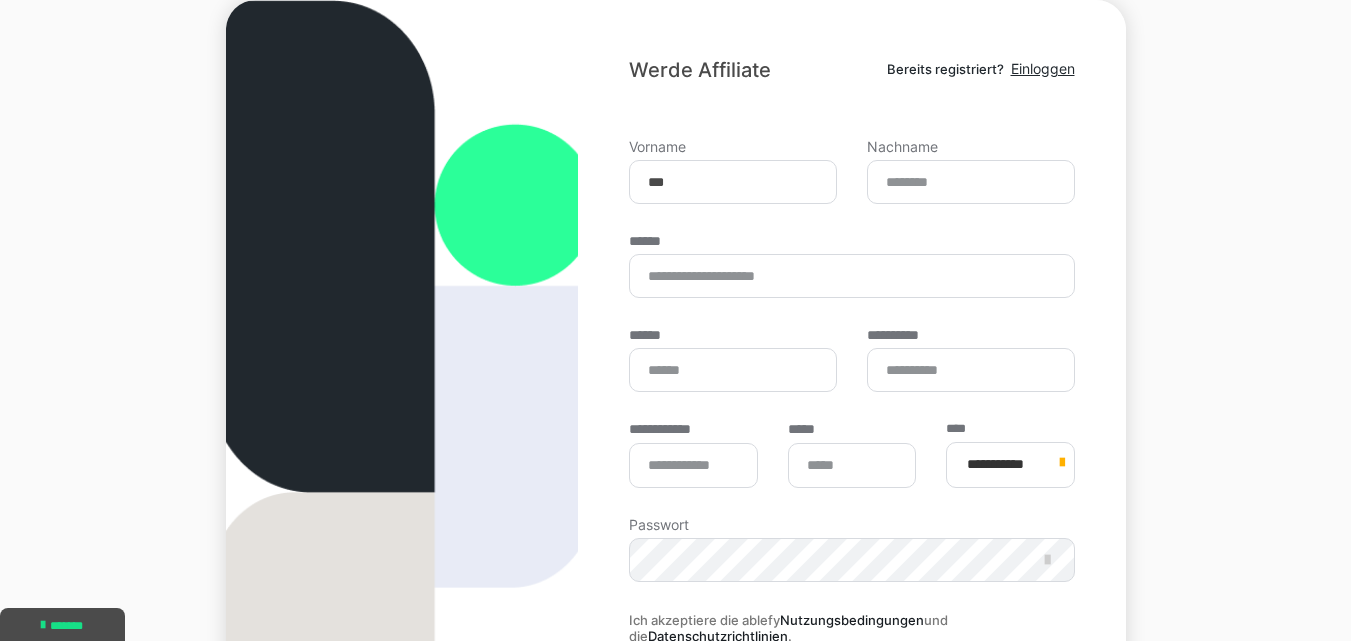 type on "***" 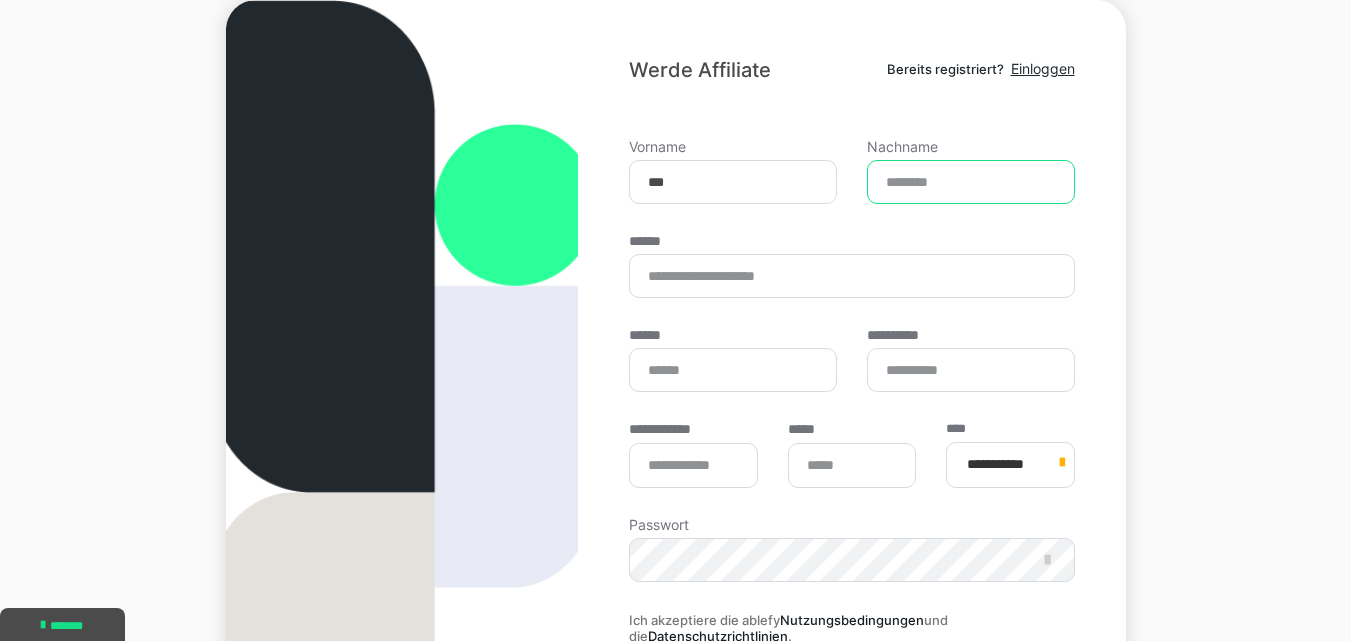click on "Nachname" at bounding box center (971, 182) 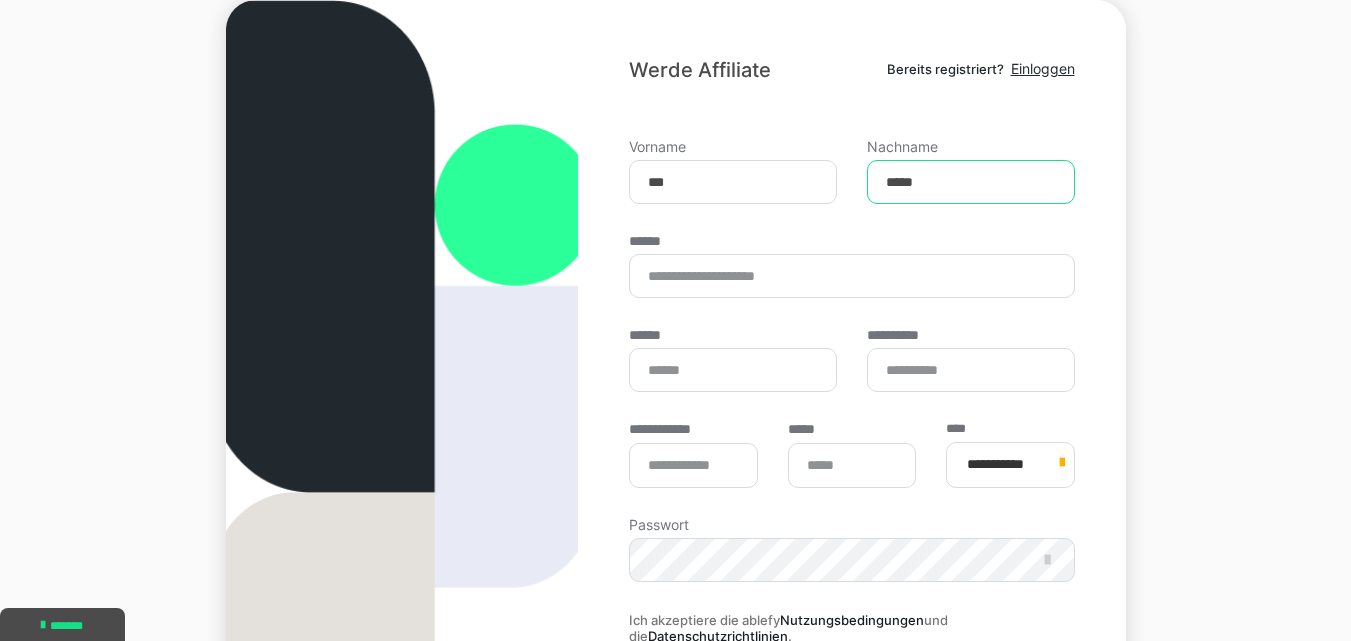 type on "*****" 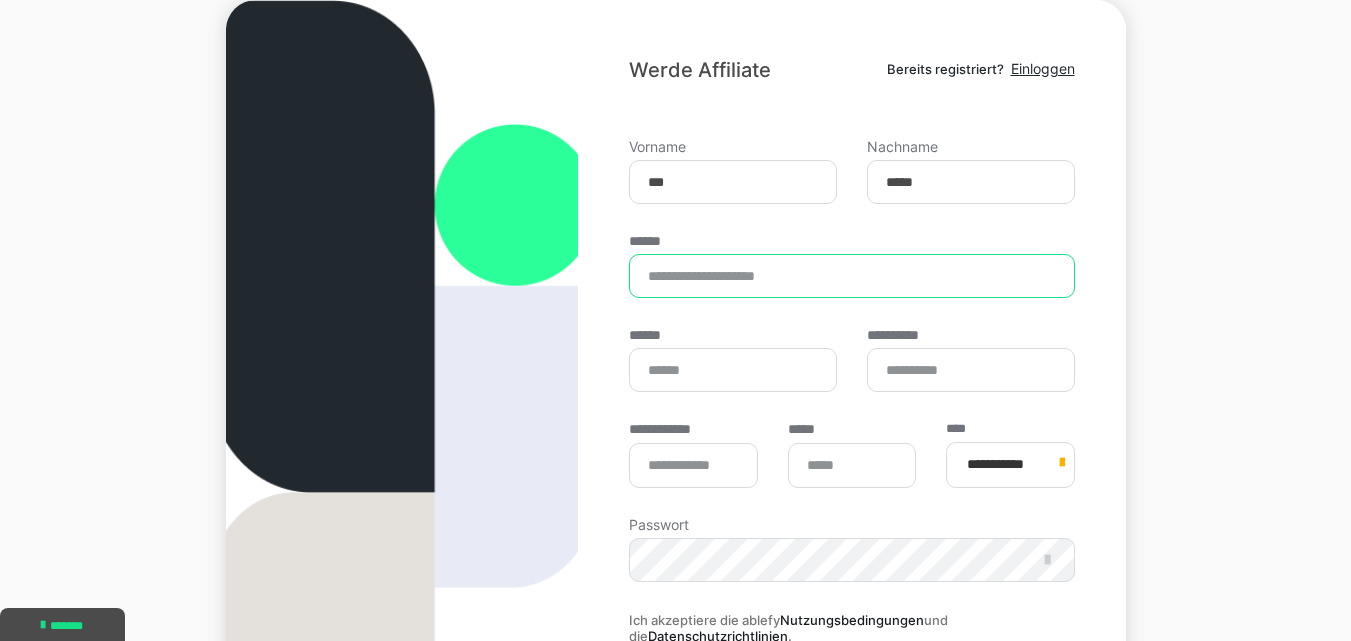 click on "******" at bounding box center (851, 276) 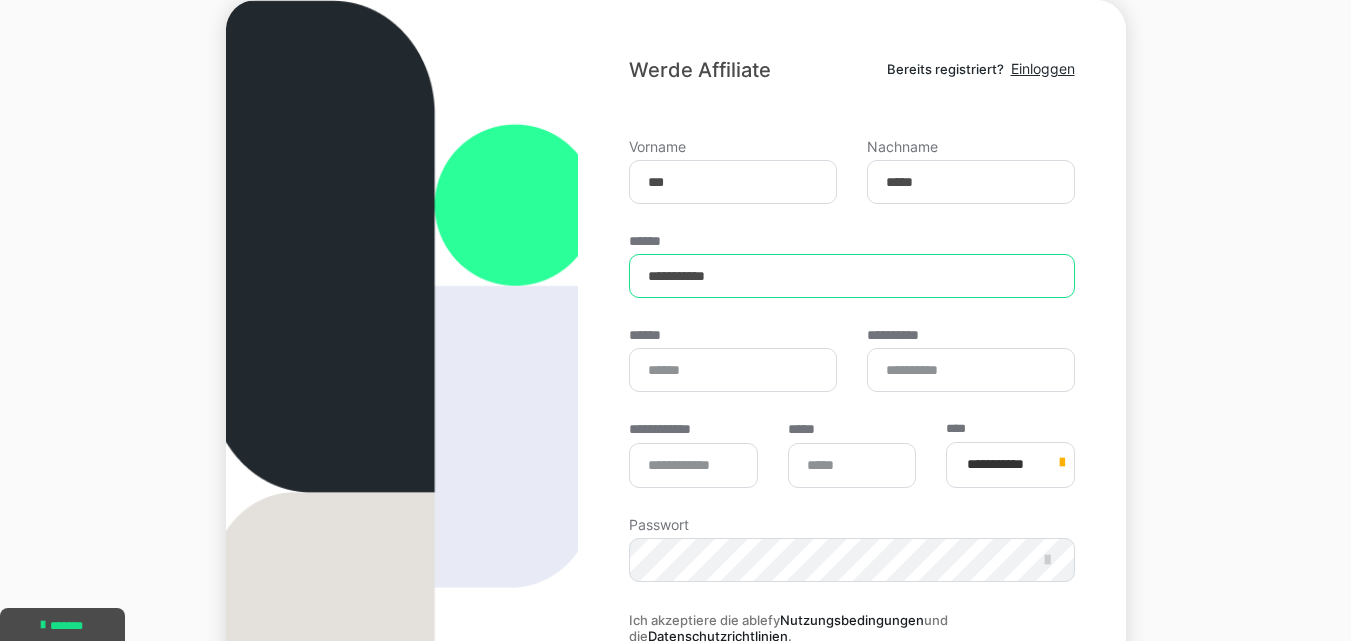 type on "**********" 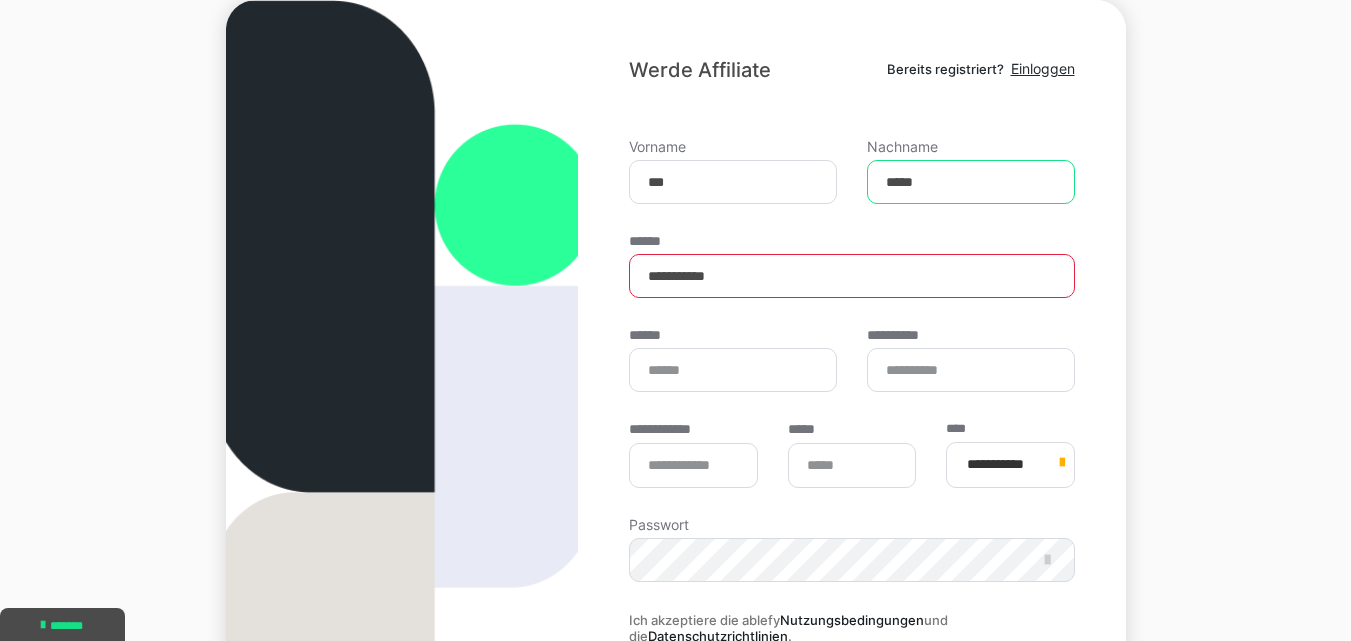 click on "*****" at bounding box center [971, 182] 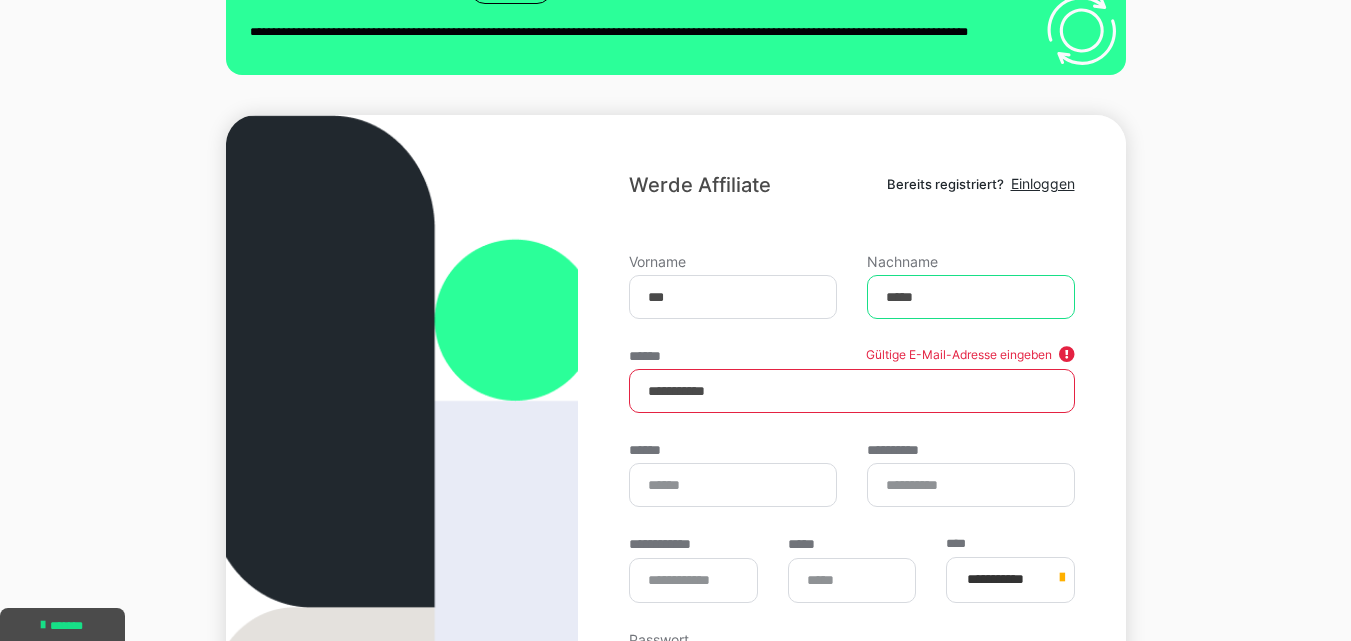 scroll, scrollTop: 129, scrollLeft: 0, axis: vertical 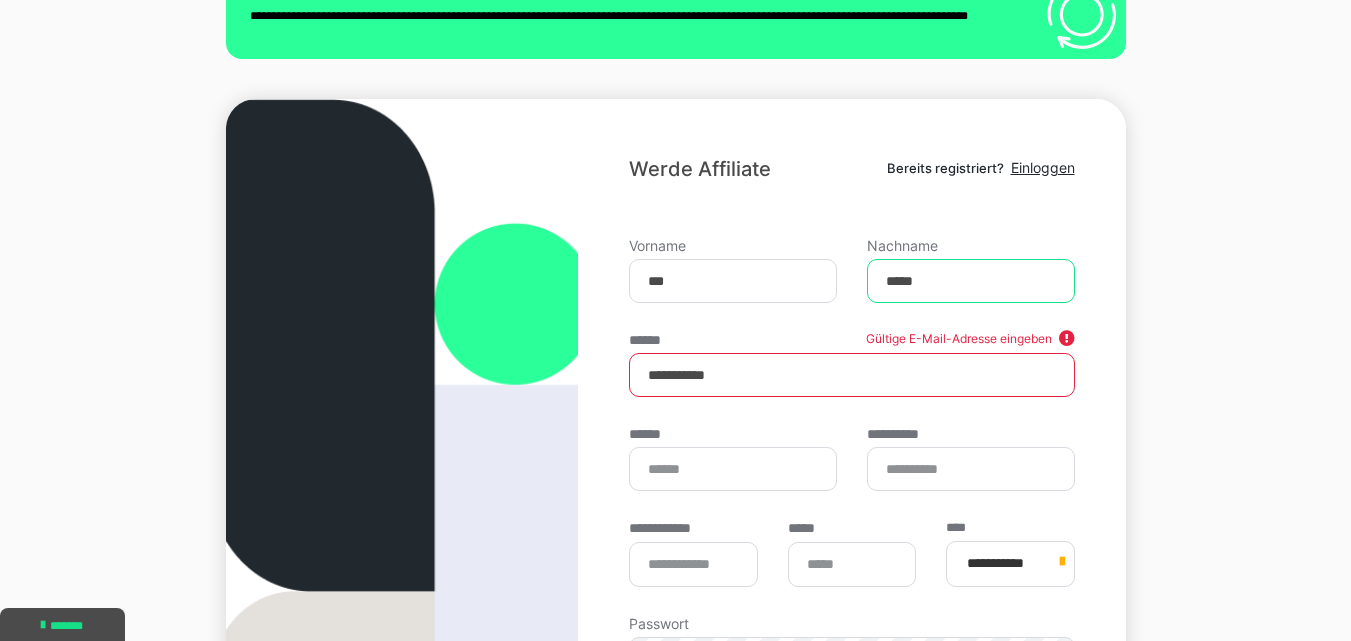 type on "*****" 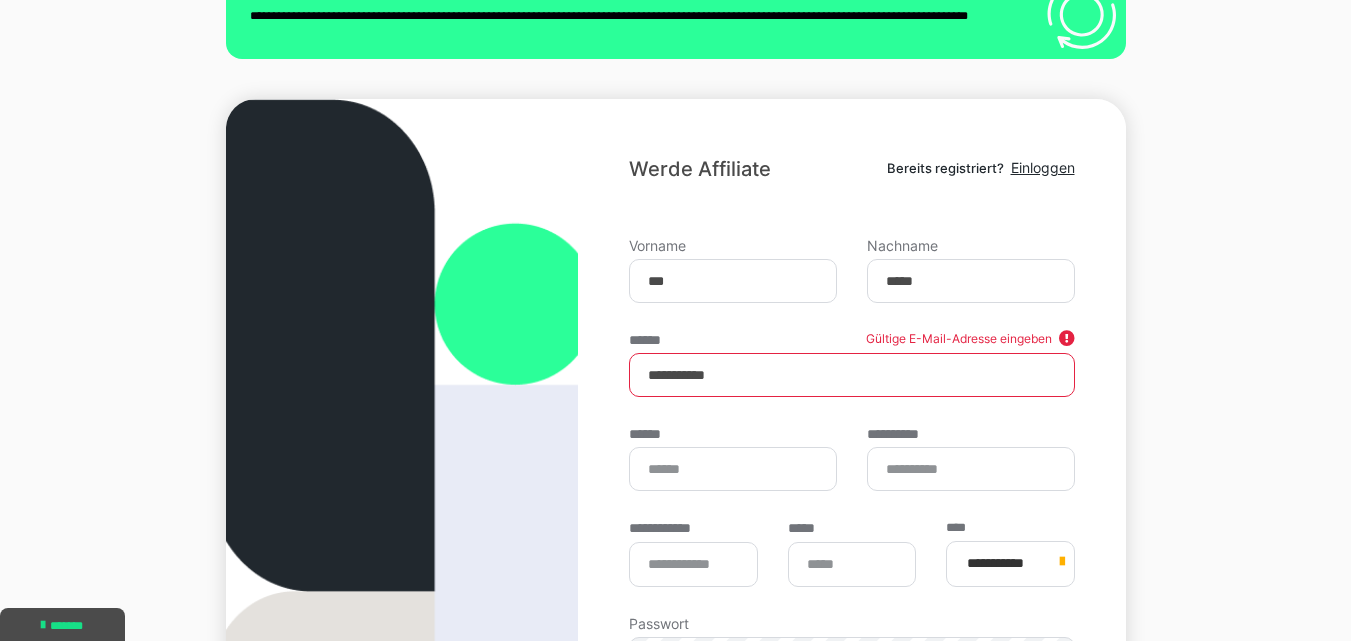click on "**********" at bounding box center [851, 375] 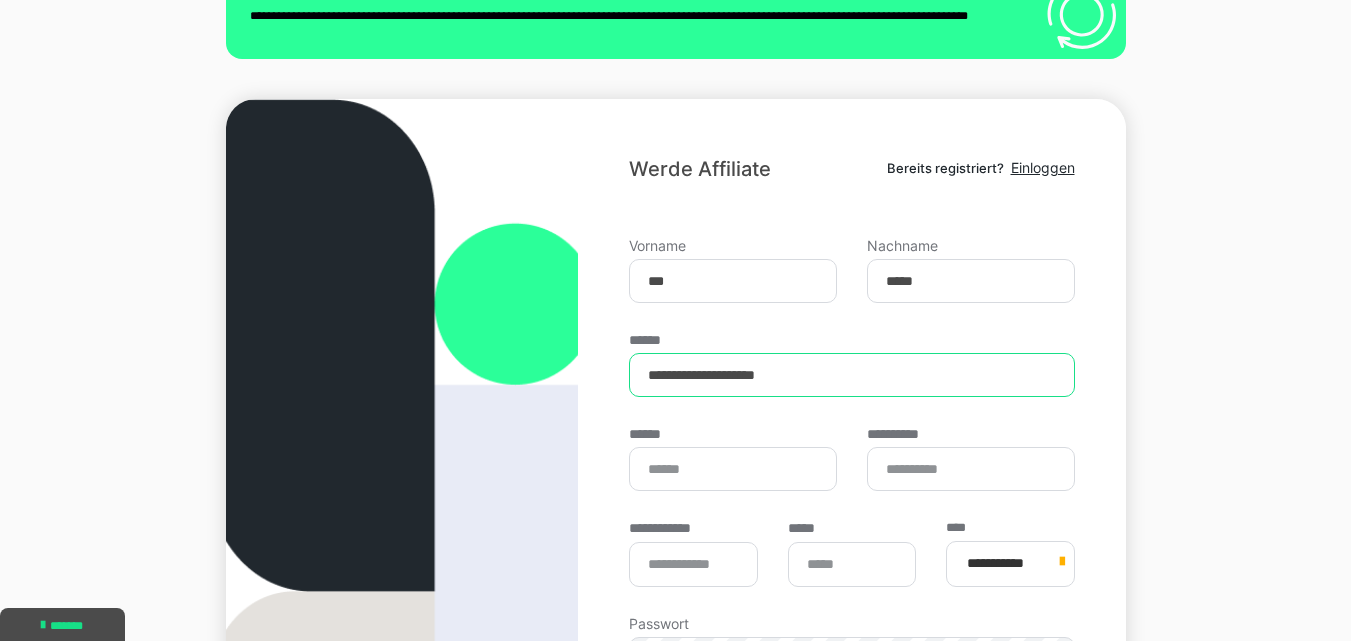 type on "**********" 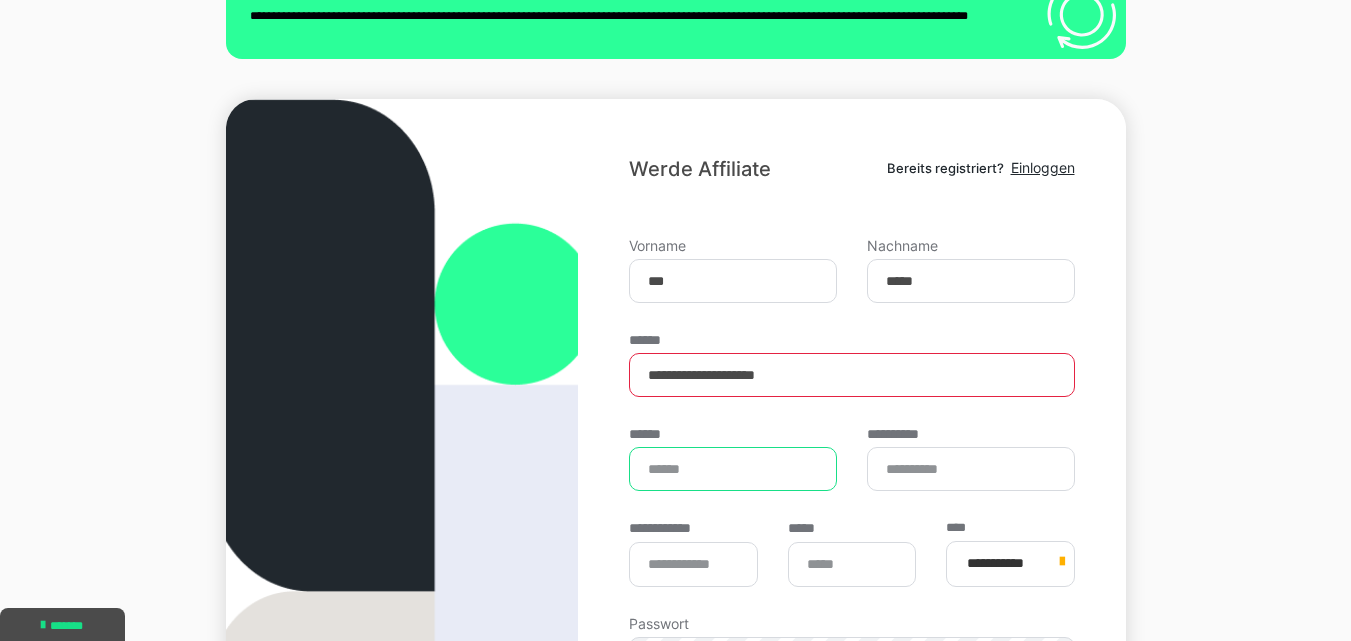 click on "******" at bounding box center (733, 469) 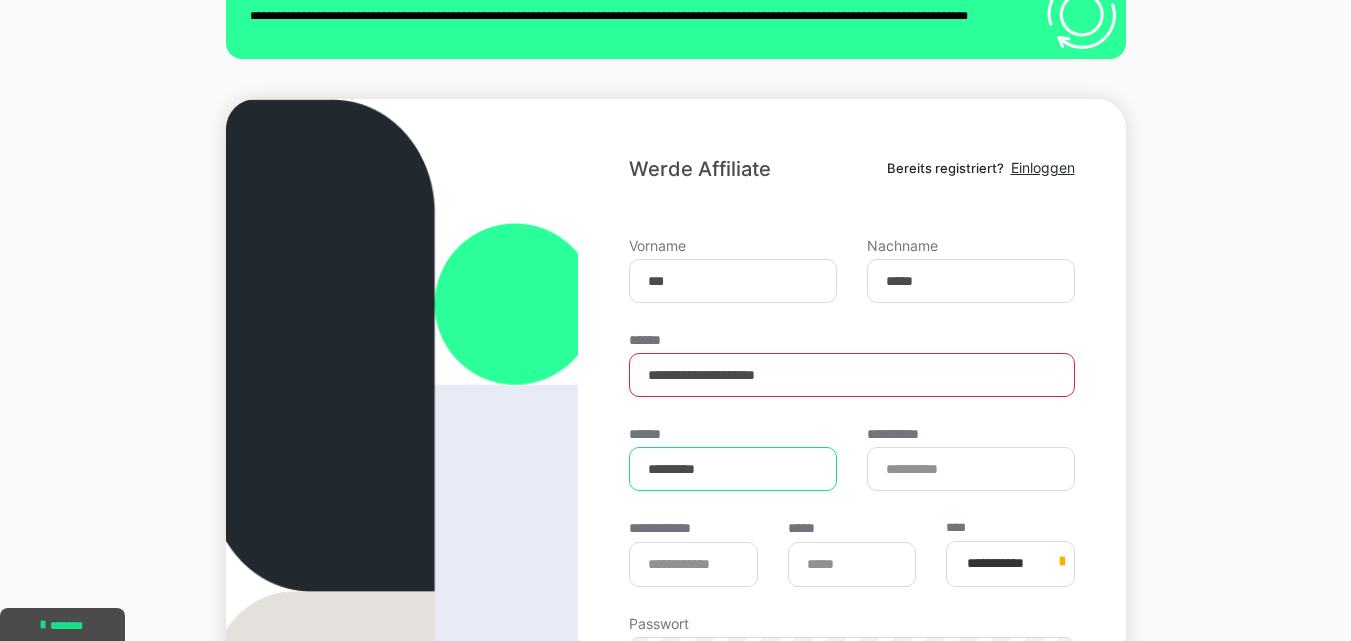 type on "*********" 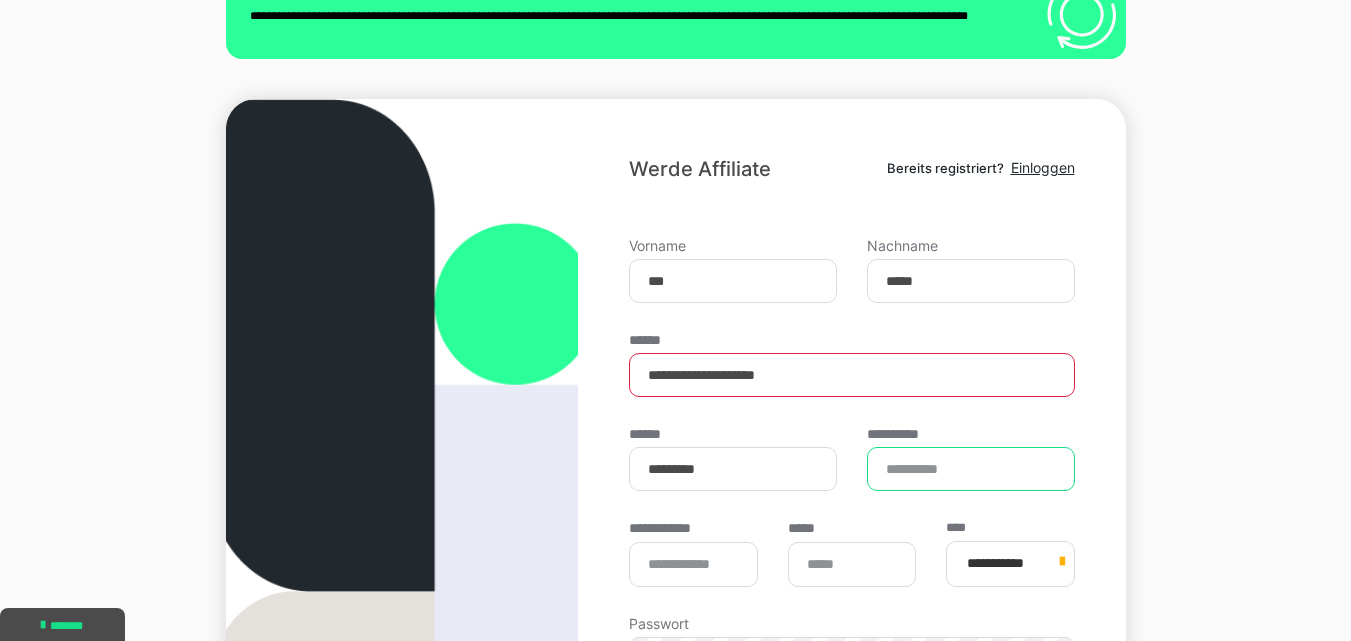 click on "**********" at bounding box center (971, 469) 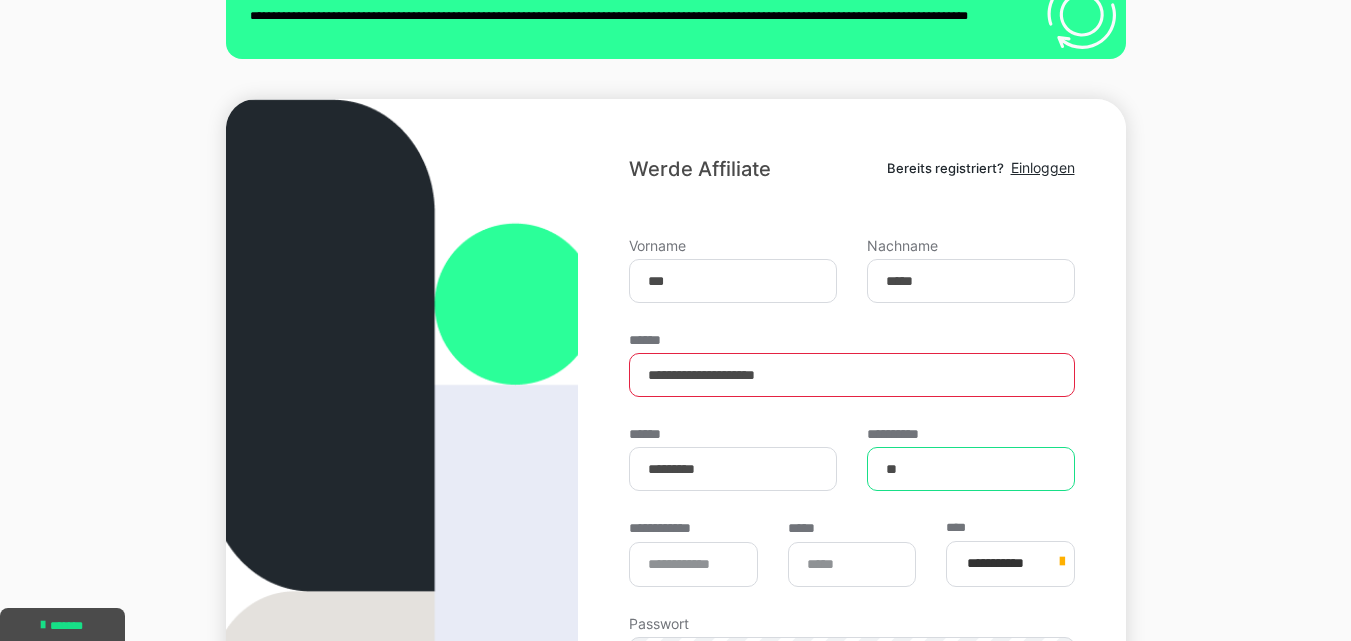 type on "**" 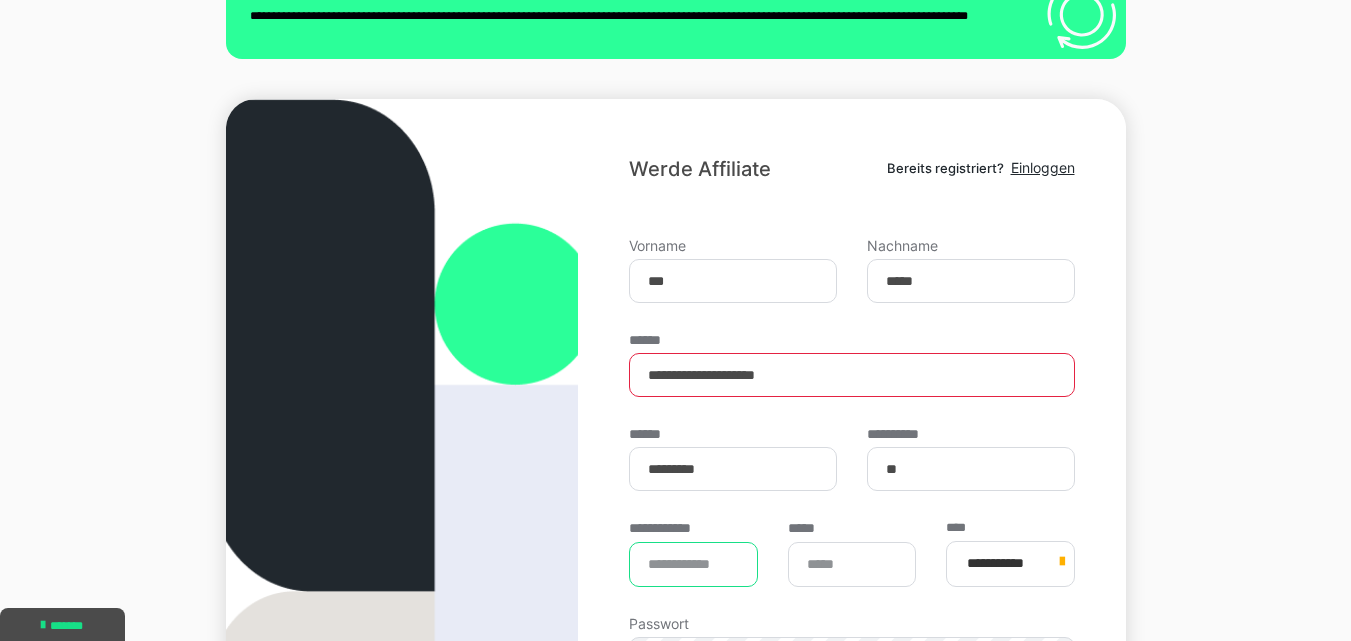 click on "**********" at bounding box center [693, 564] 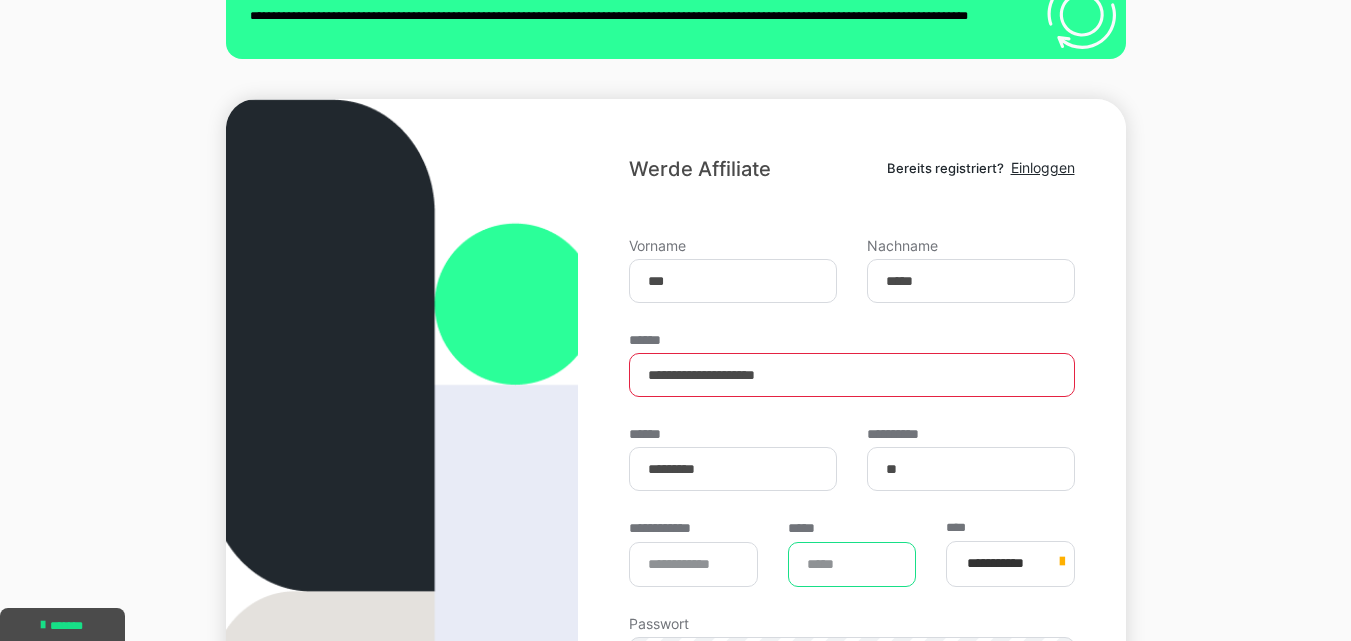 click on "*****" at bounding box center (852, 564) 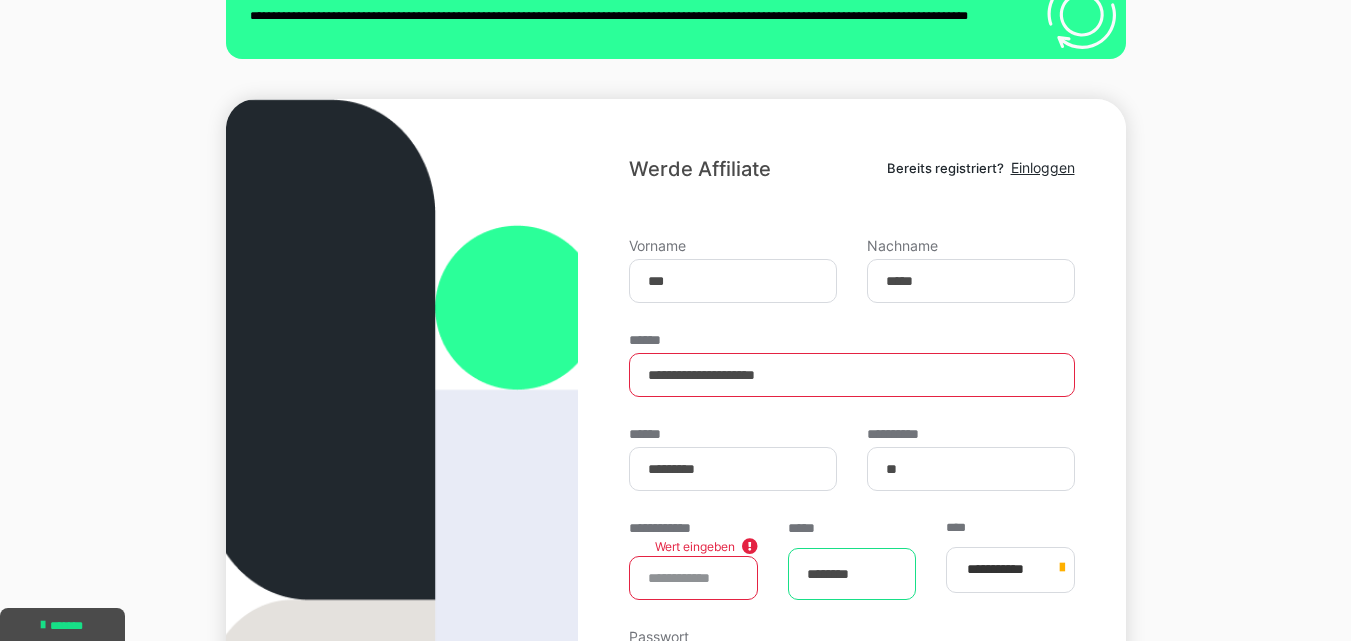 type on "********" 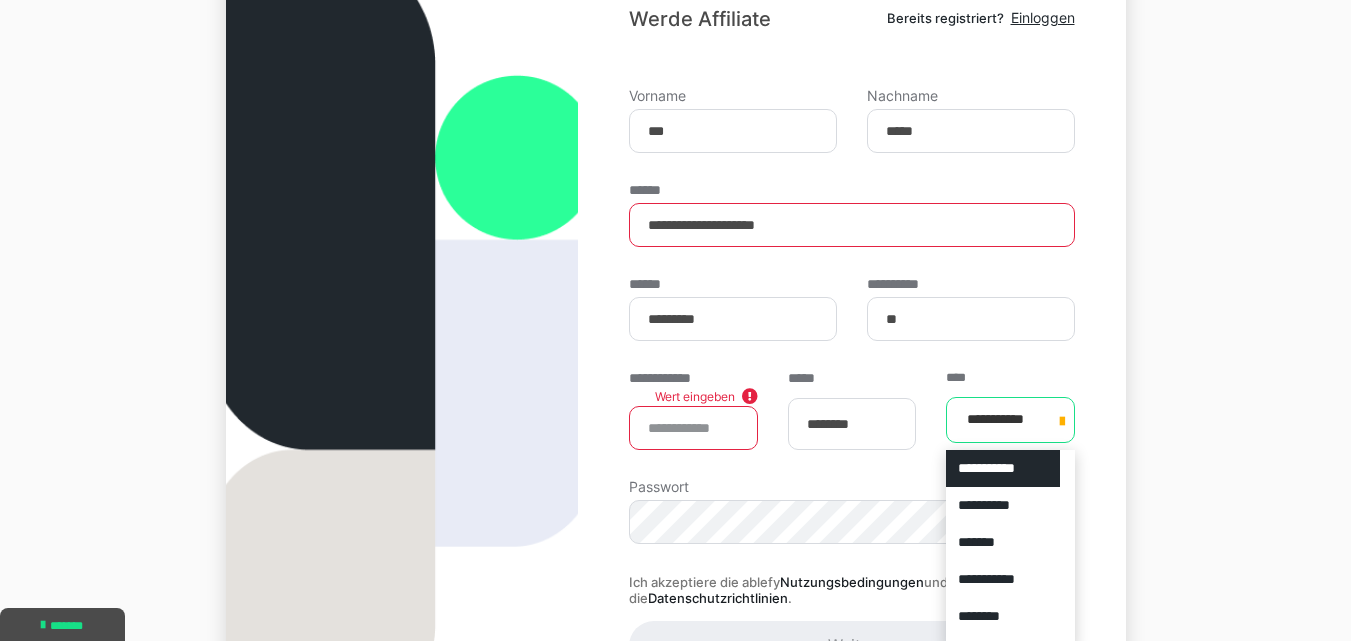 scroll, scrollTop: 296, scrollLeft: 0, axis: vertical 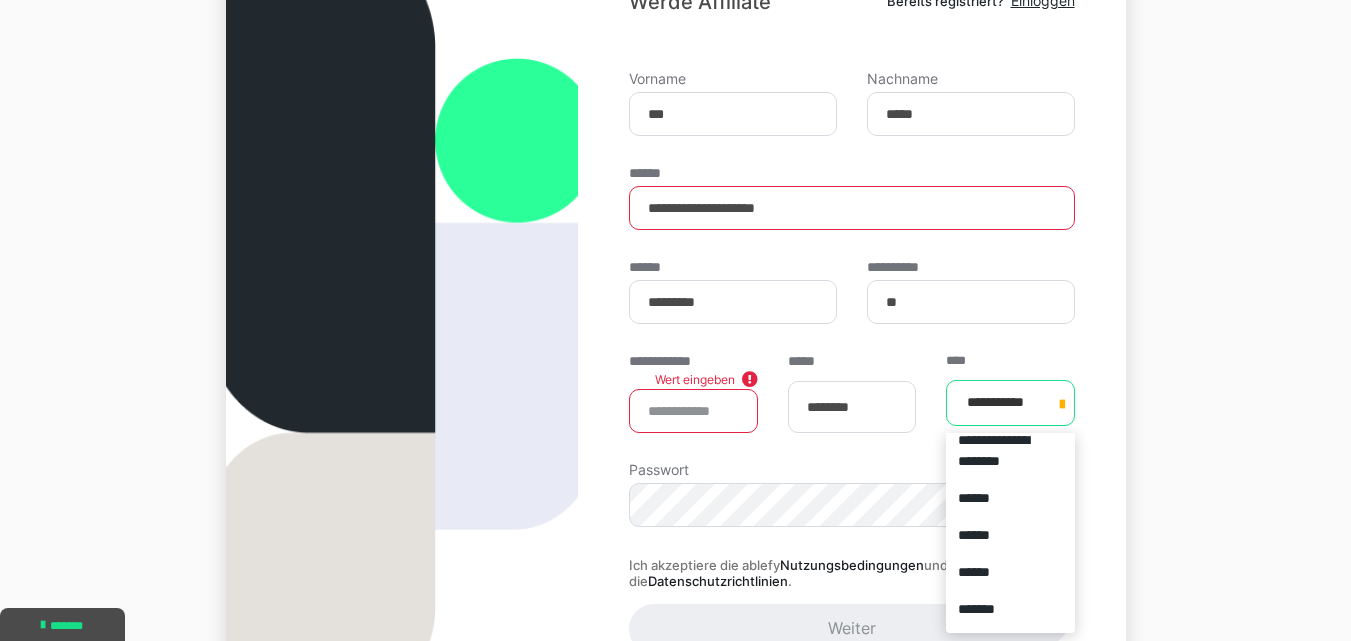 click on "******" at bounding box center (1002, 535) 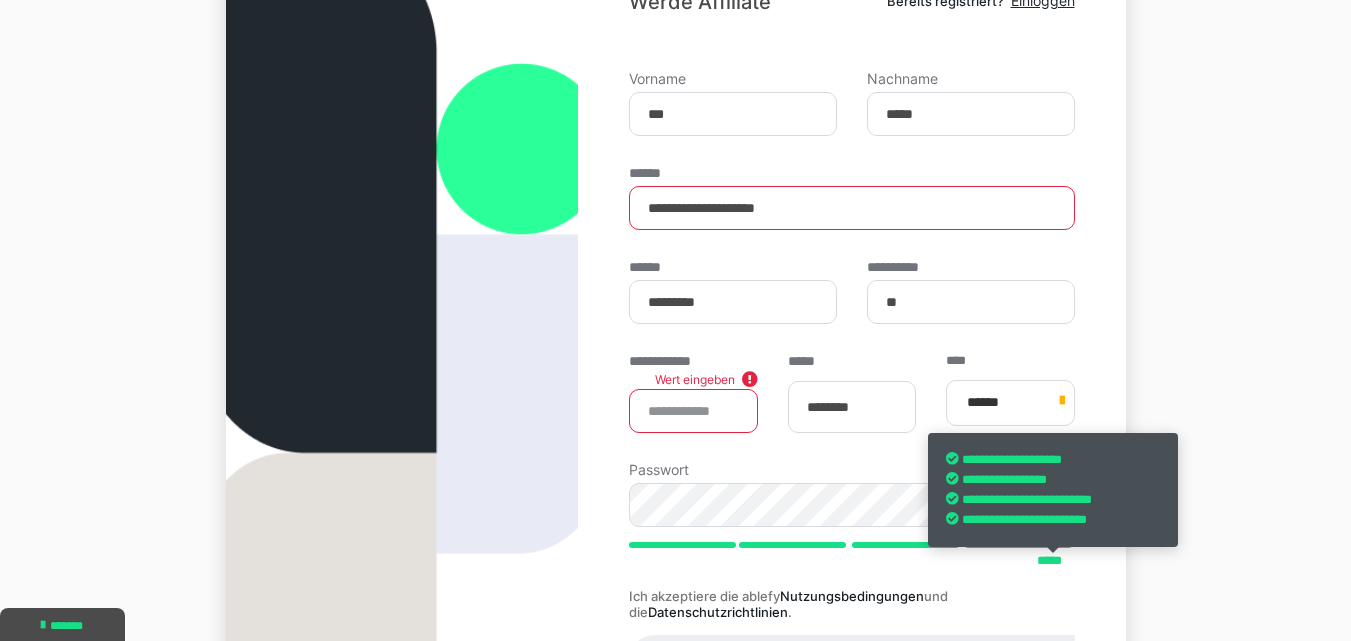 click on "**********" at bounding box center [693, 411] 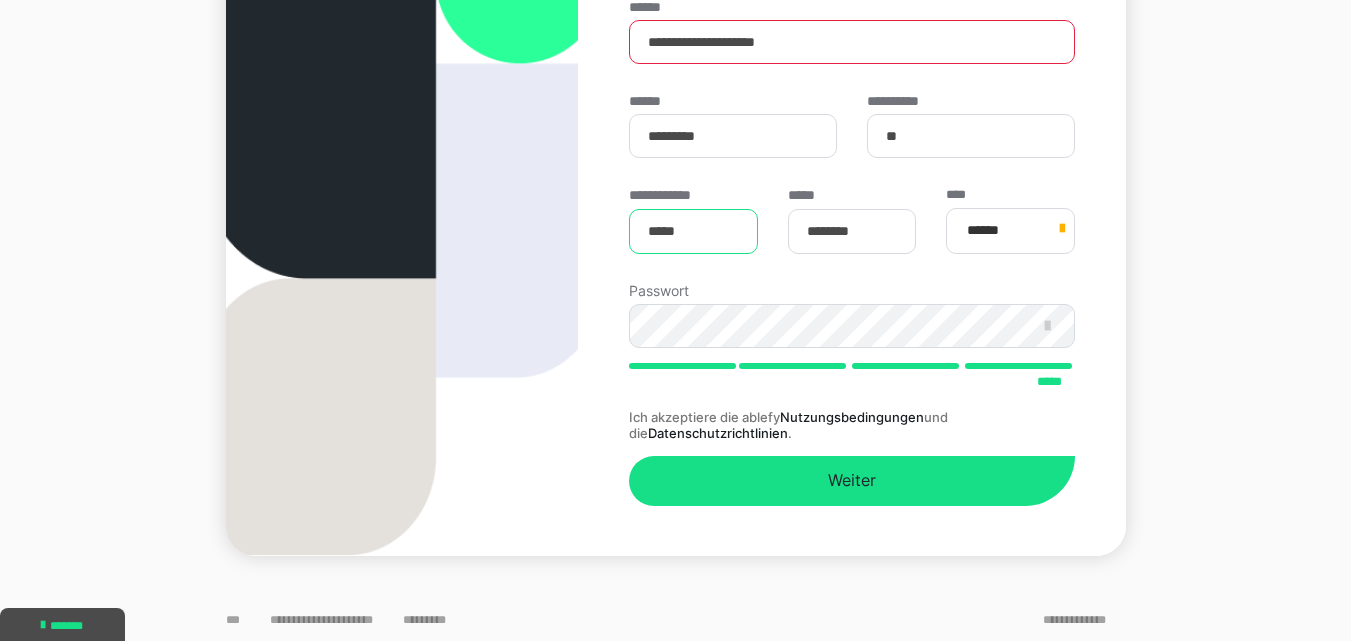 scroll, scrollTop: 465, scrollLeft: 0, axis: vertical 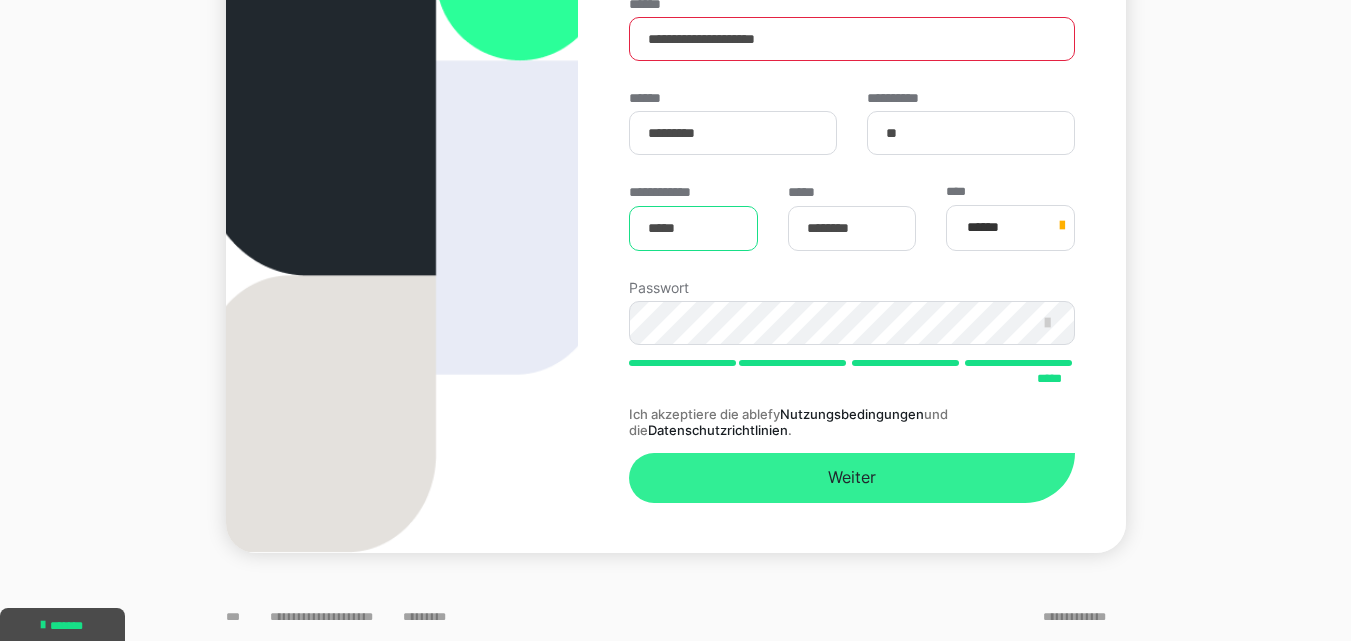 type on "*****" 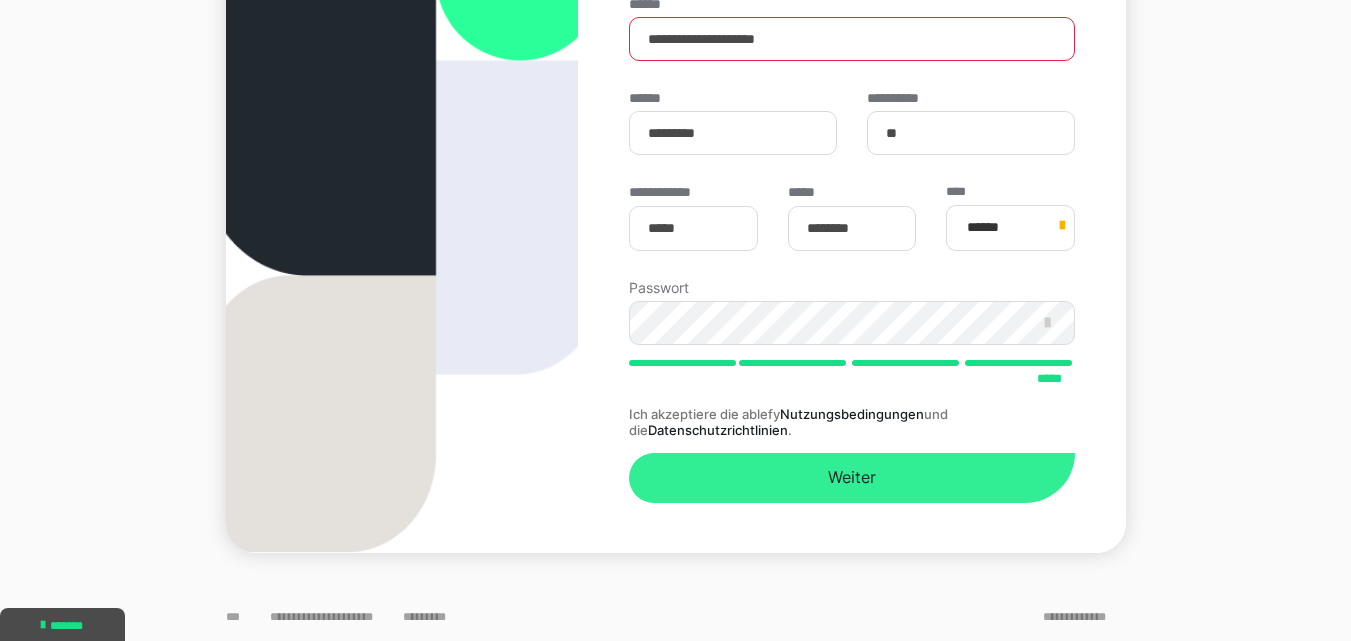 click on "Weiter" at bounding box center [851, 478] 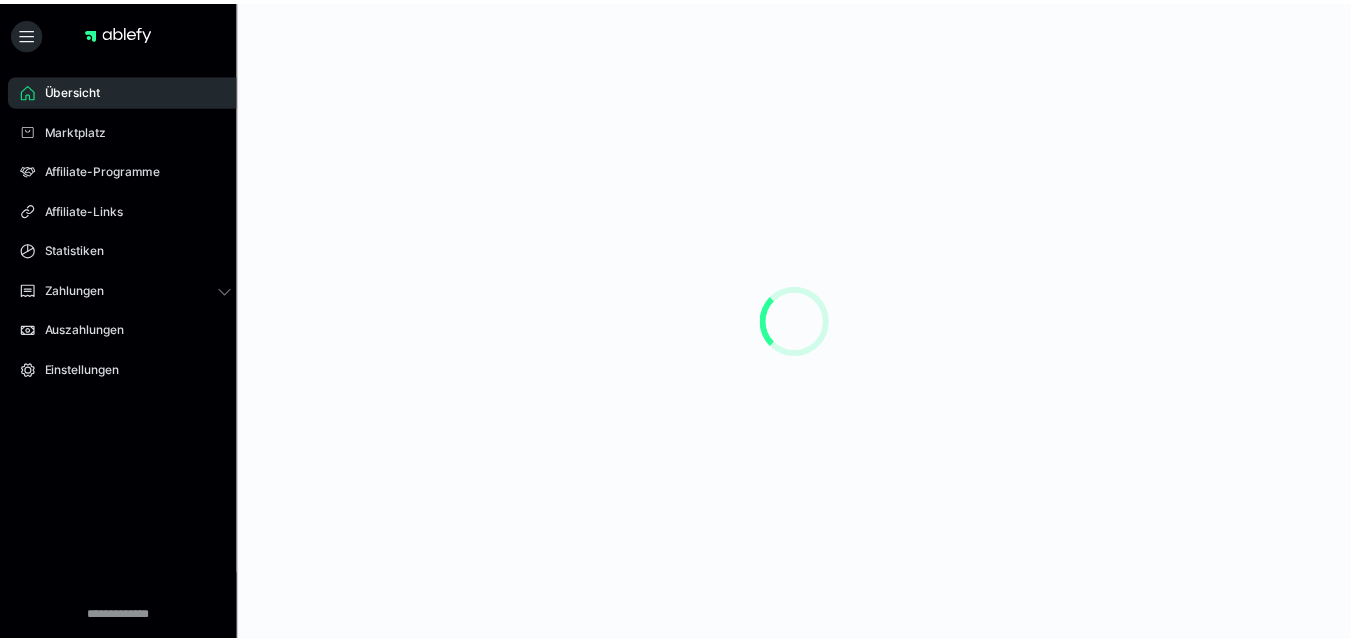 scroll, scrollTop: 0, scrollLeft: 0, axis: both 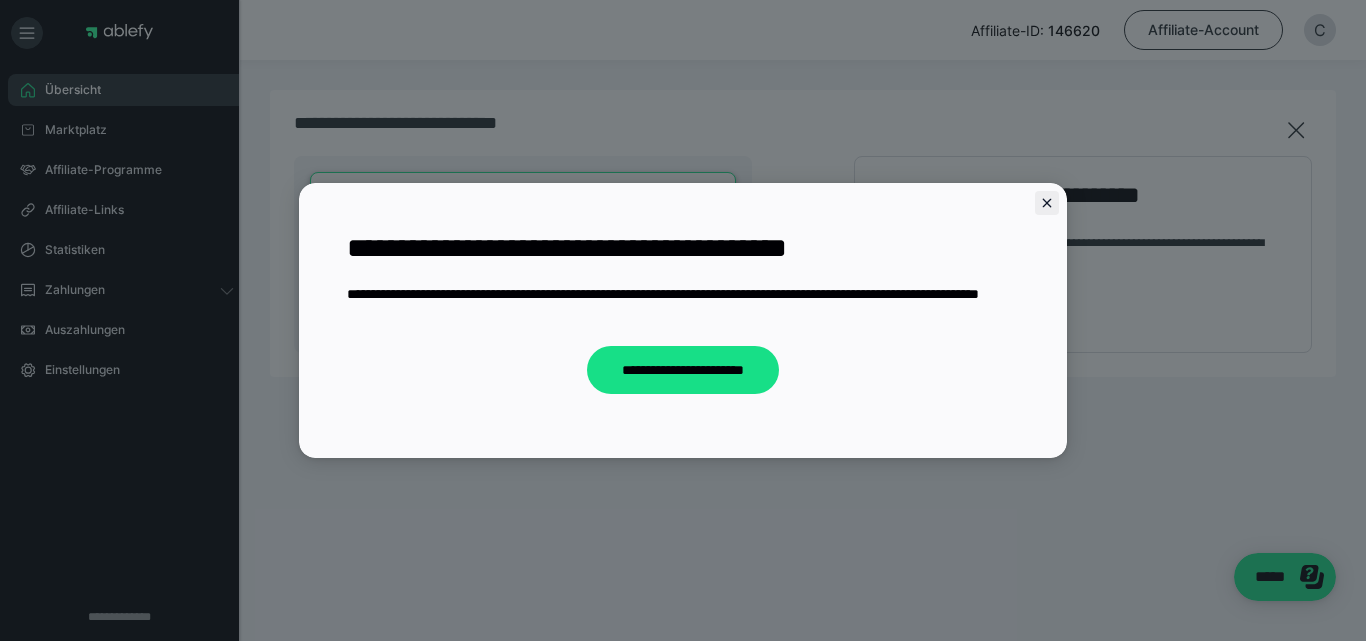 click 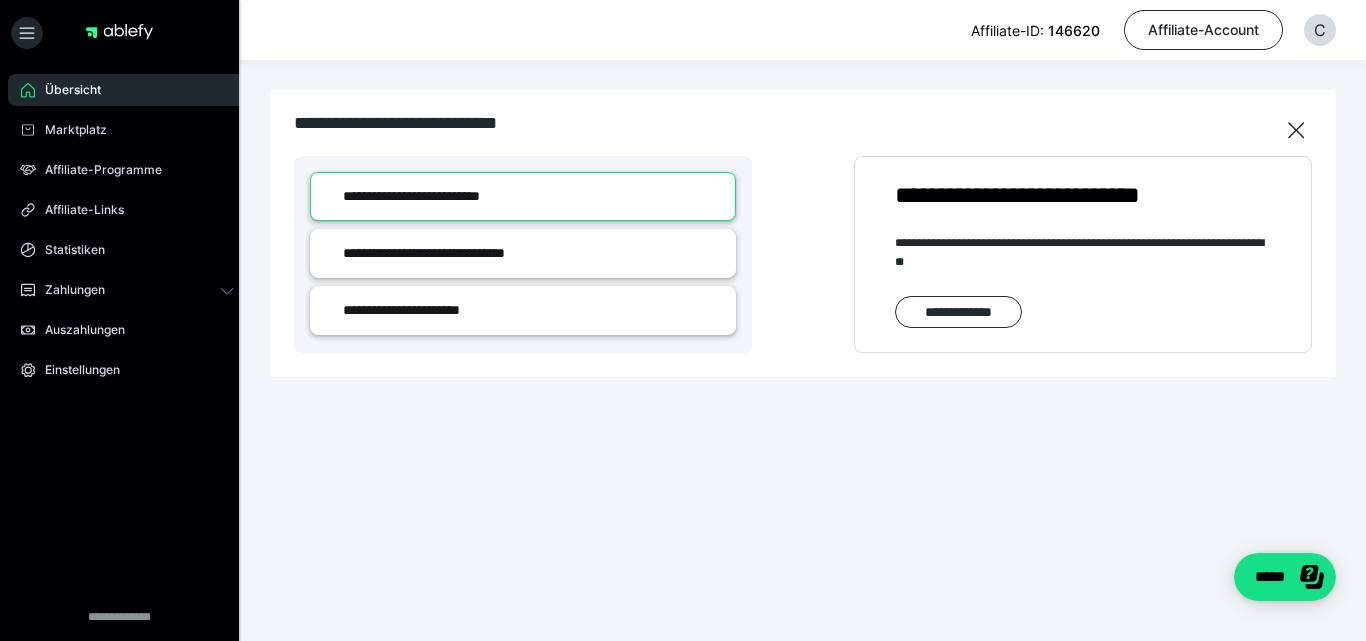click at bounding box center [119, 32] 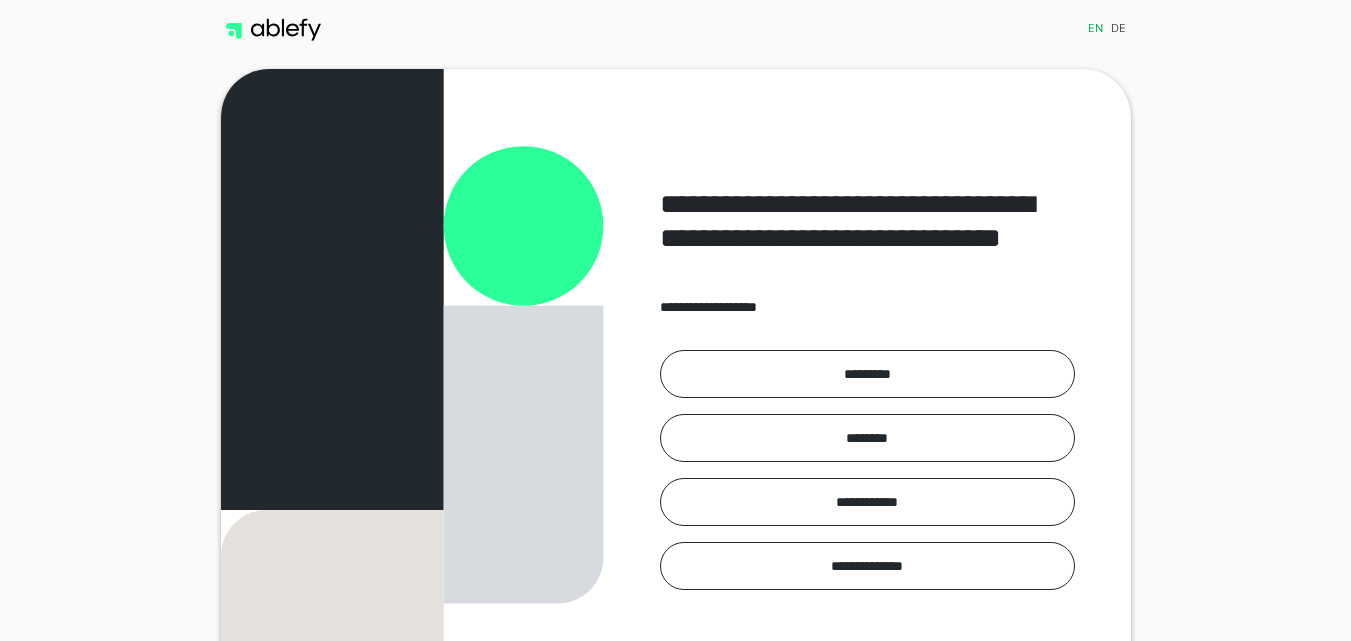 scroll, scrollTop: 0, scrollLeft: 0, axis: both 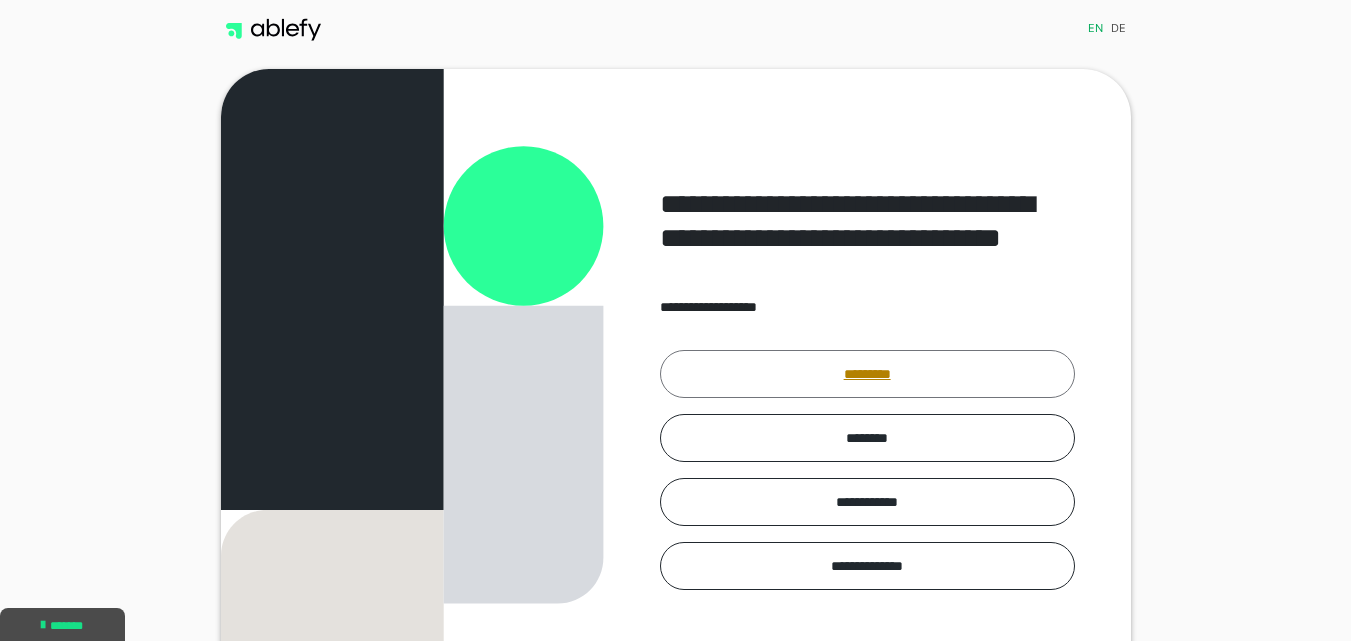 click on "*********" at bounding box center (867, 374) 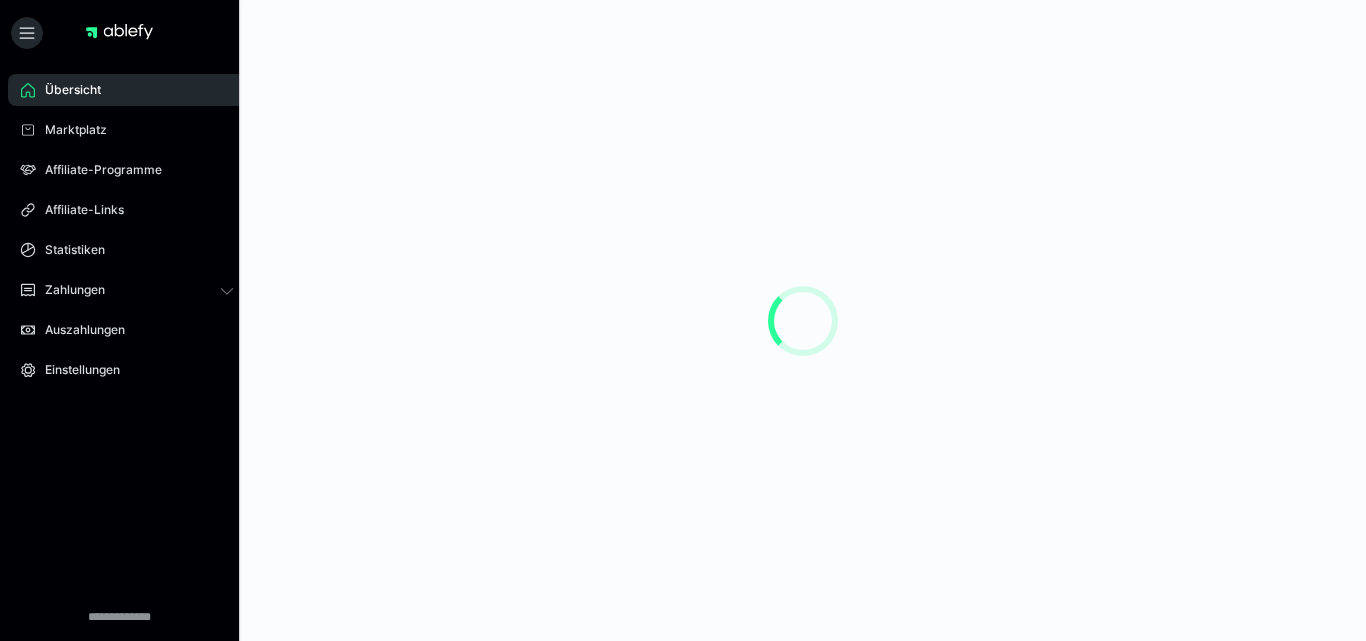 scroll, scrollTop: 0, scrollLeft: 0, axis: both 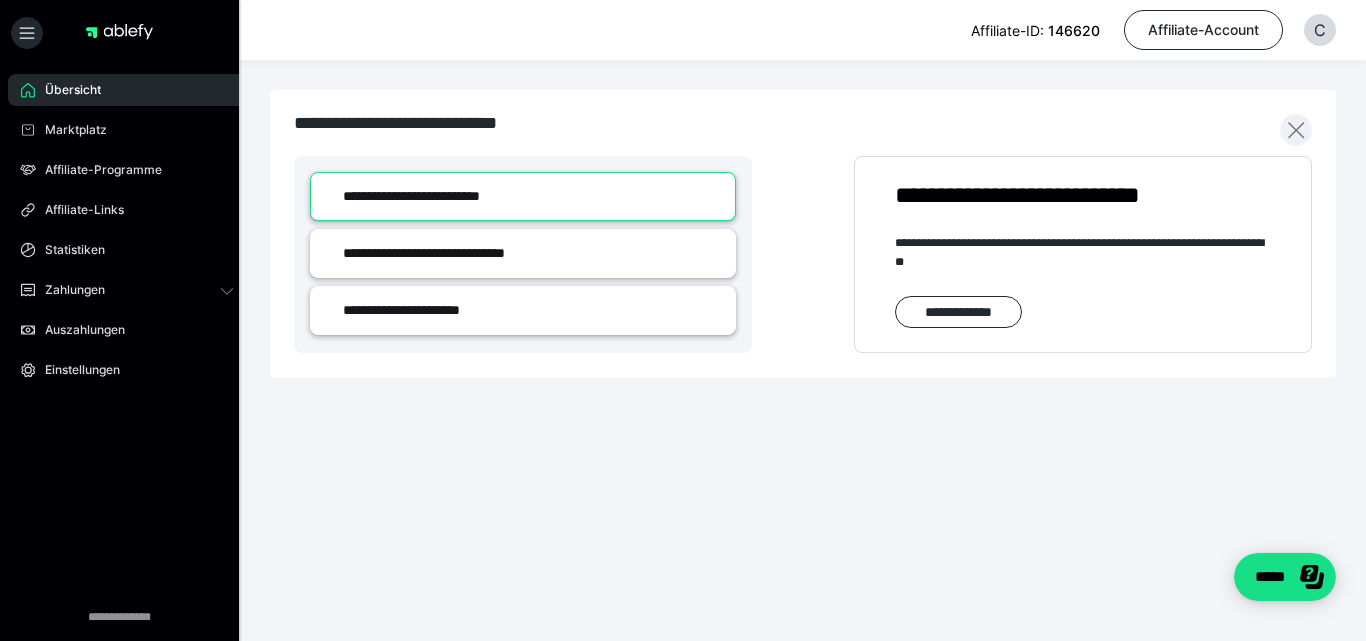 click 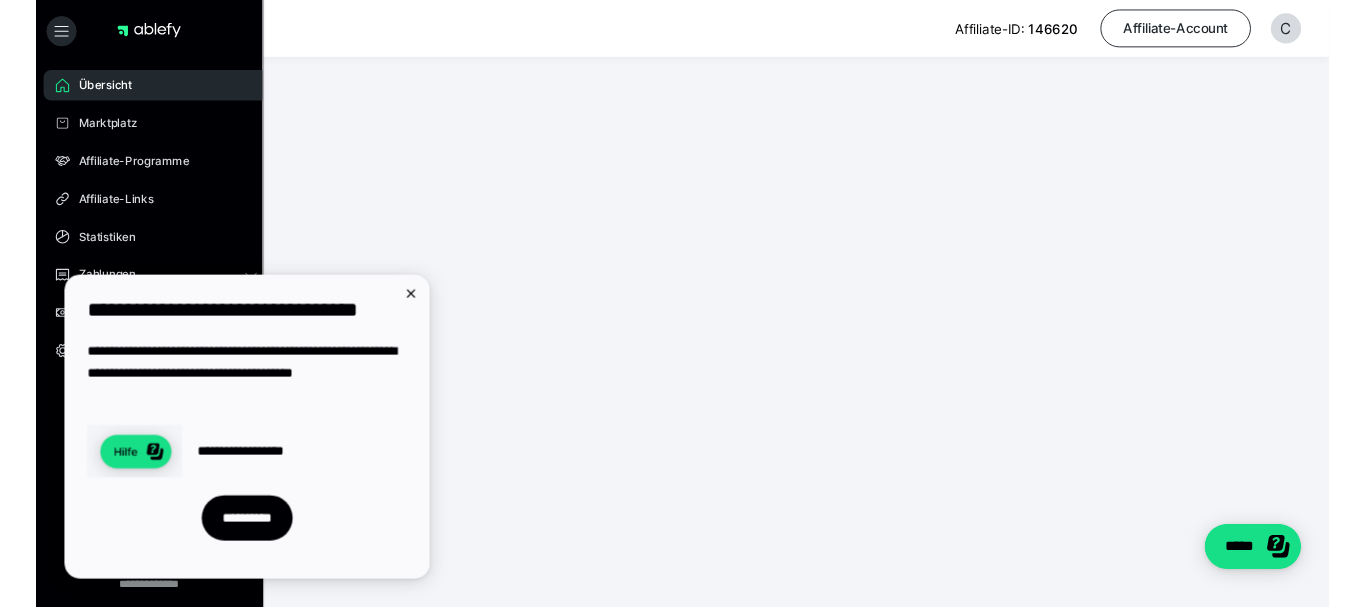 scroll, scrollTop: 0, scrollLeft: 0, axis: both 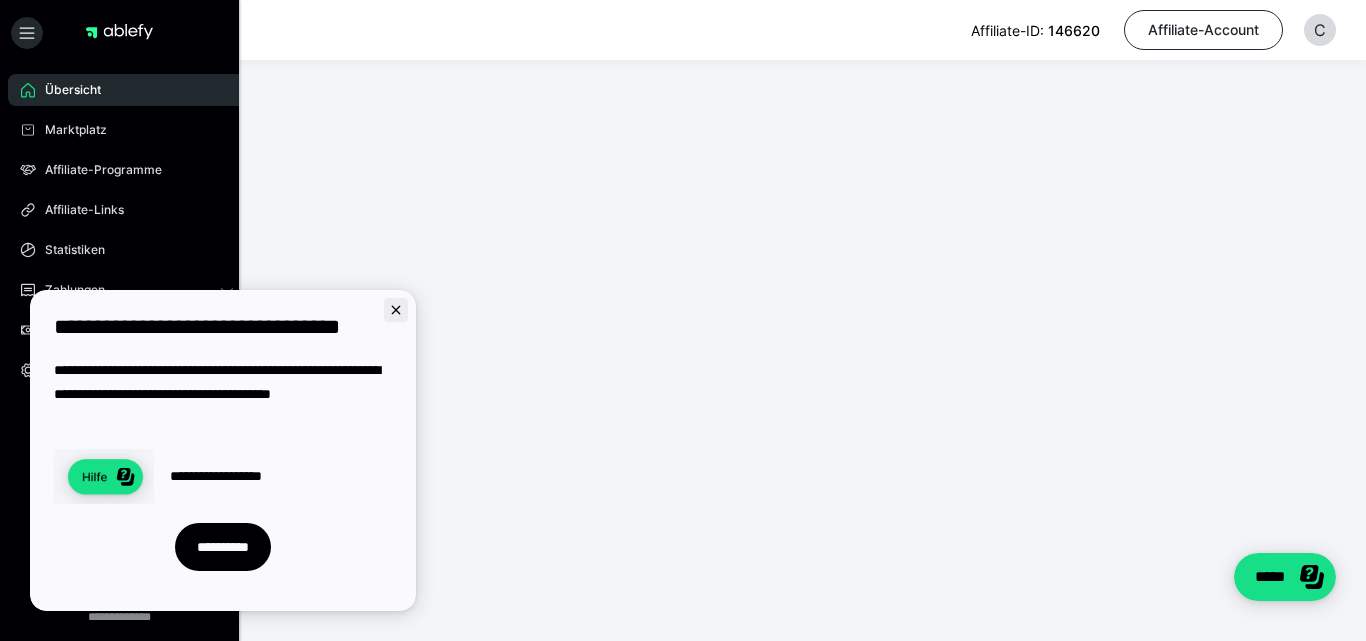 click 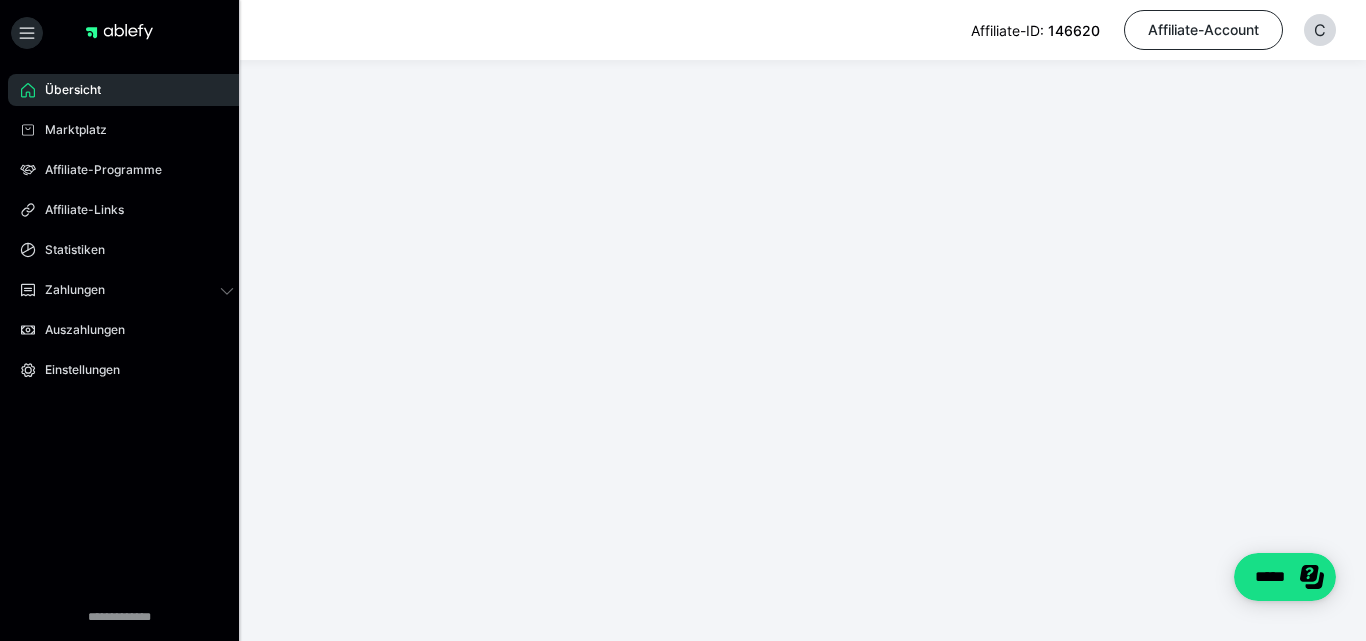 click on "Übersicht" at bounding box center (66, 90) 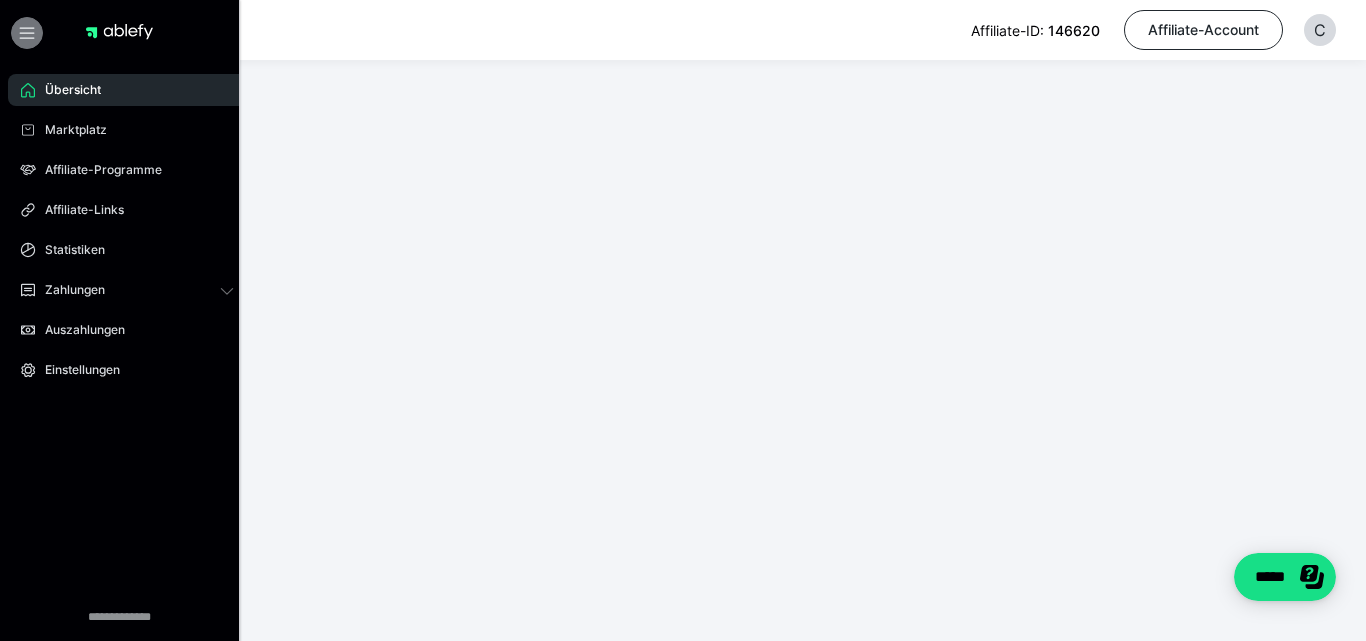 click 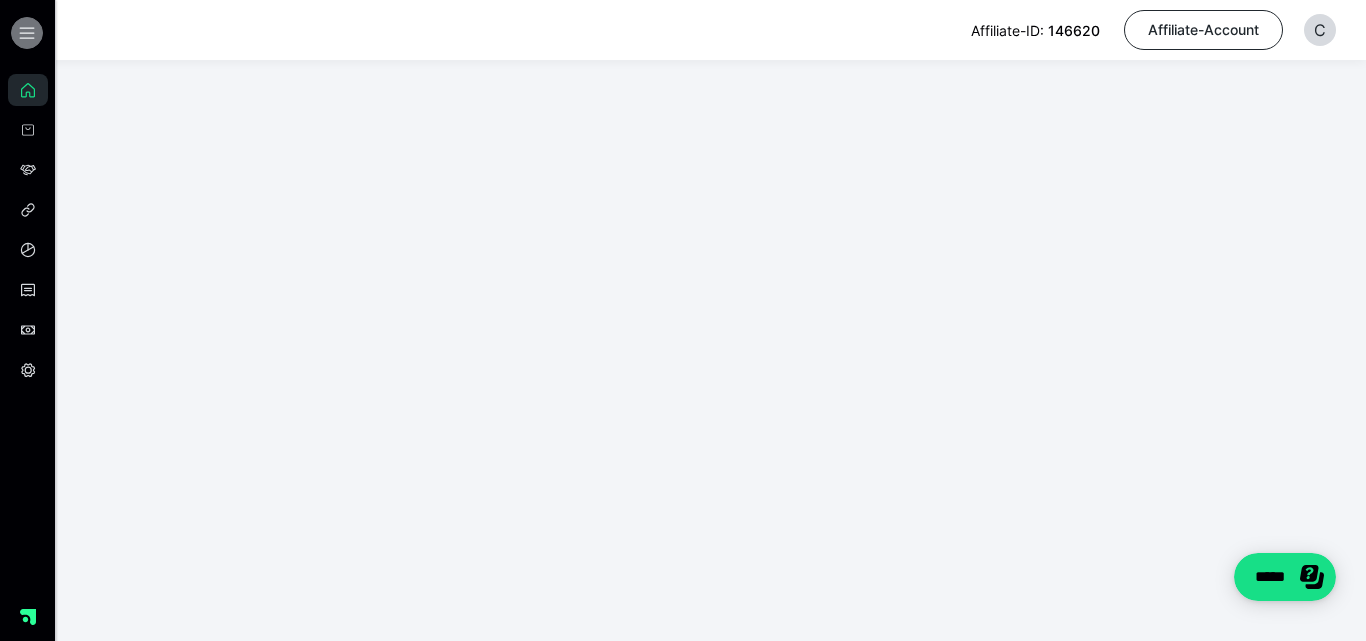 click 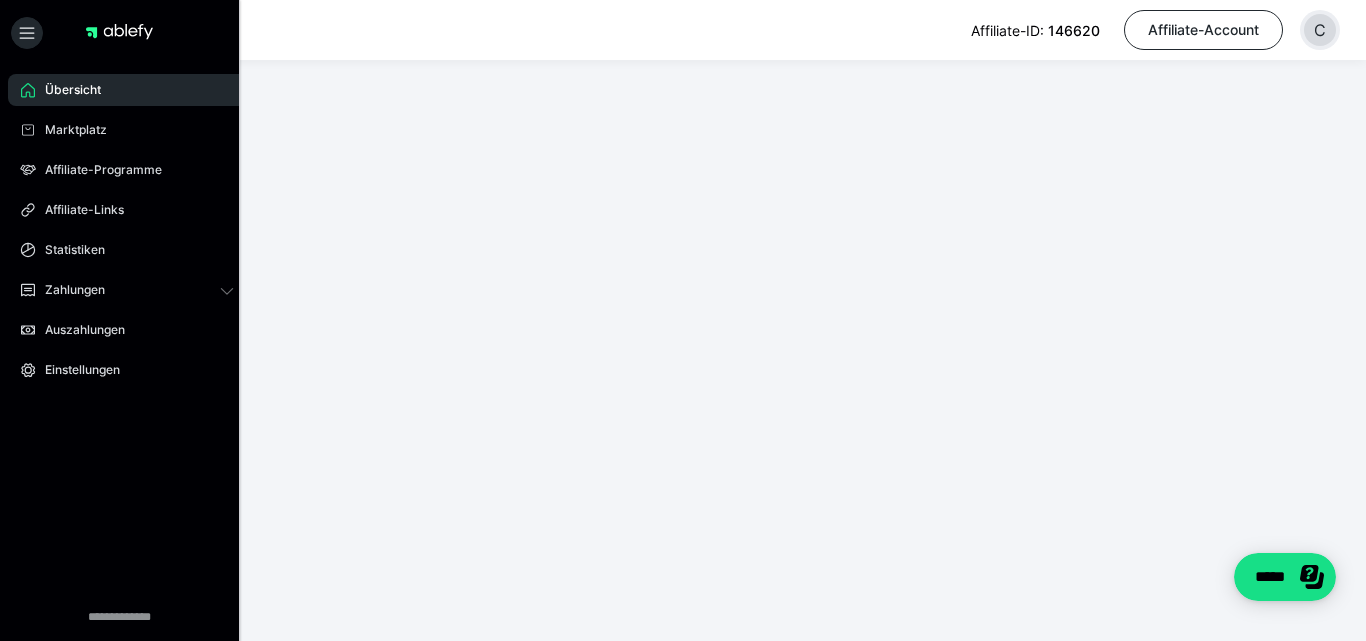 click on "C" at bounding box center (1320, 30) 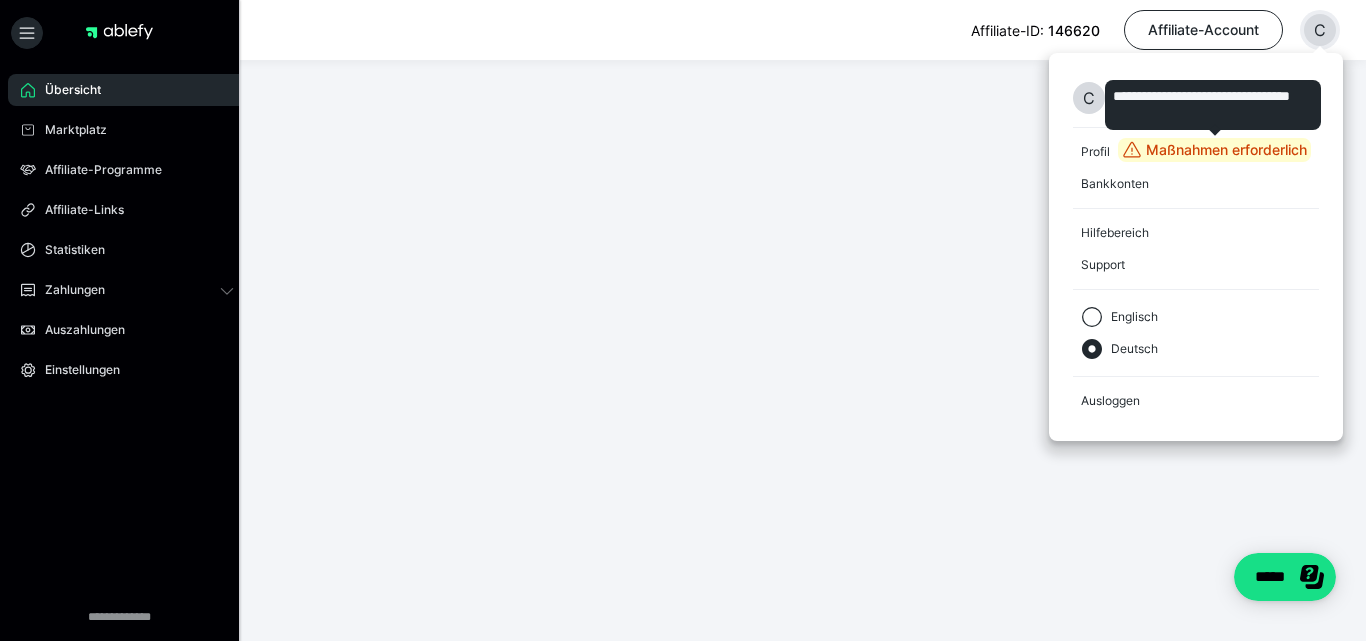 click at bounding box center (803, 125) 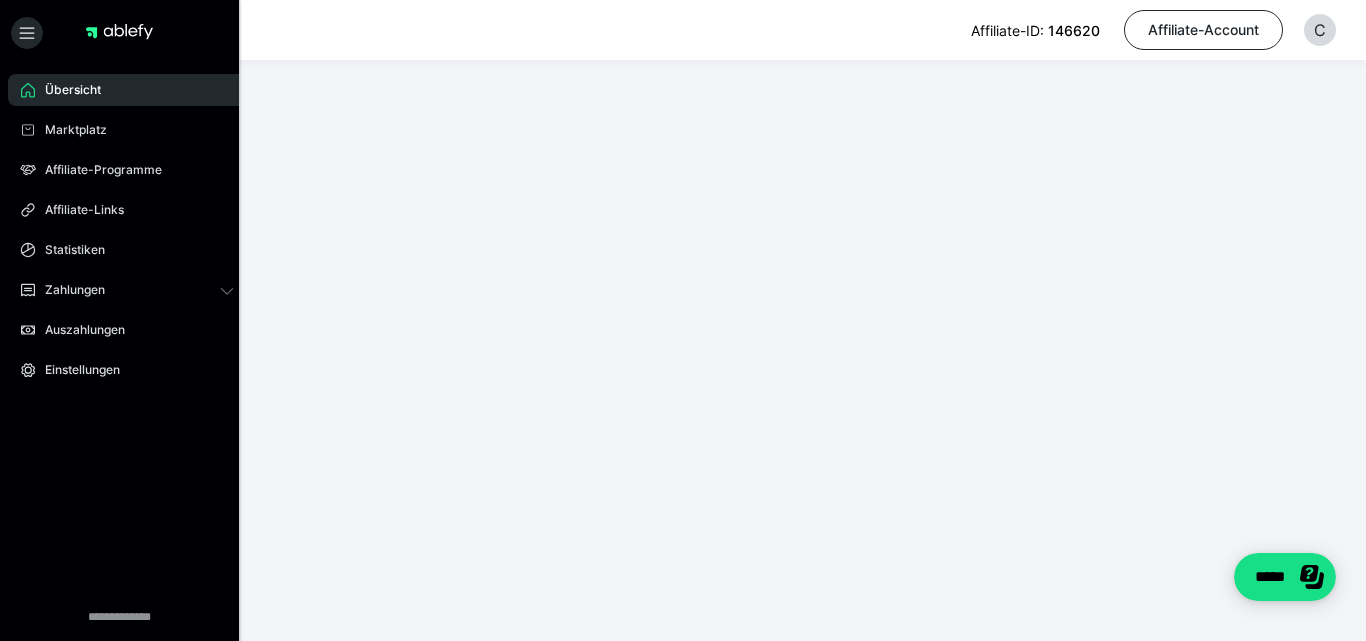 click on "**********" at bounding box center (683, 95) 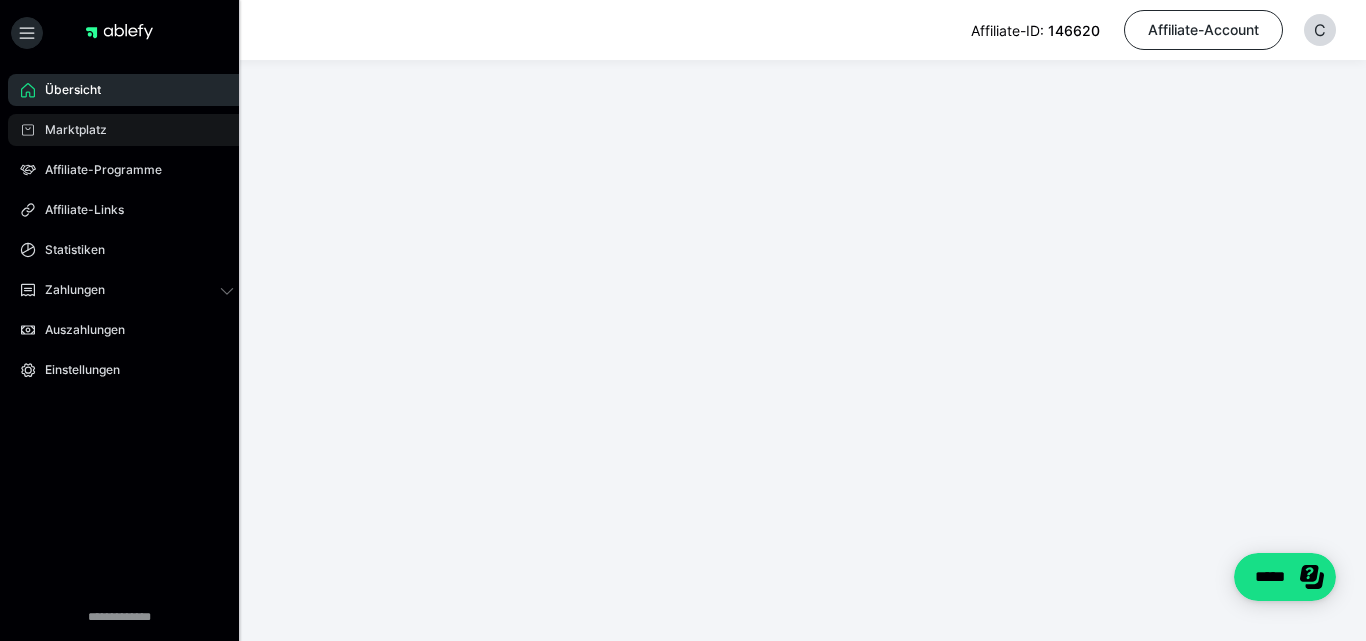 click on "Marktplatz" at bounding box center (127, 130) 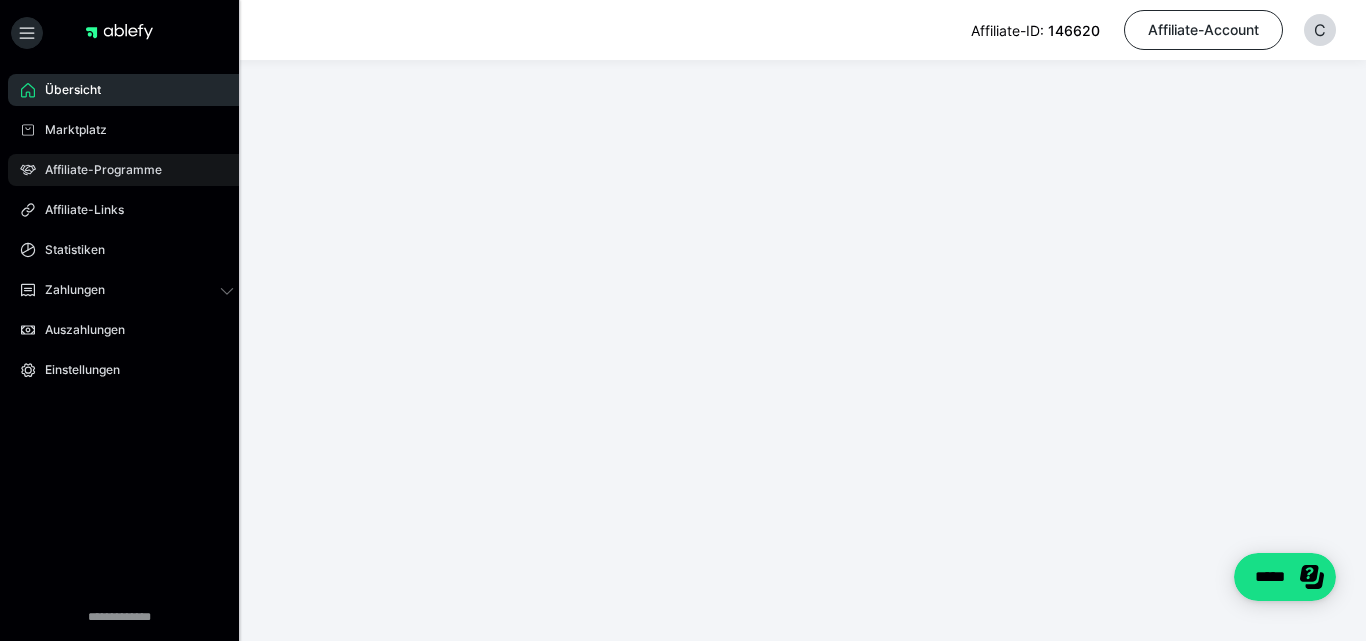 click on "Affiliate-Programme" at bounding box center (96, 170) 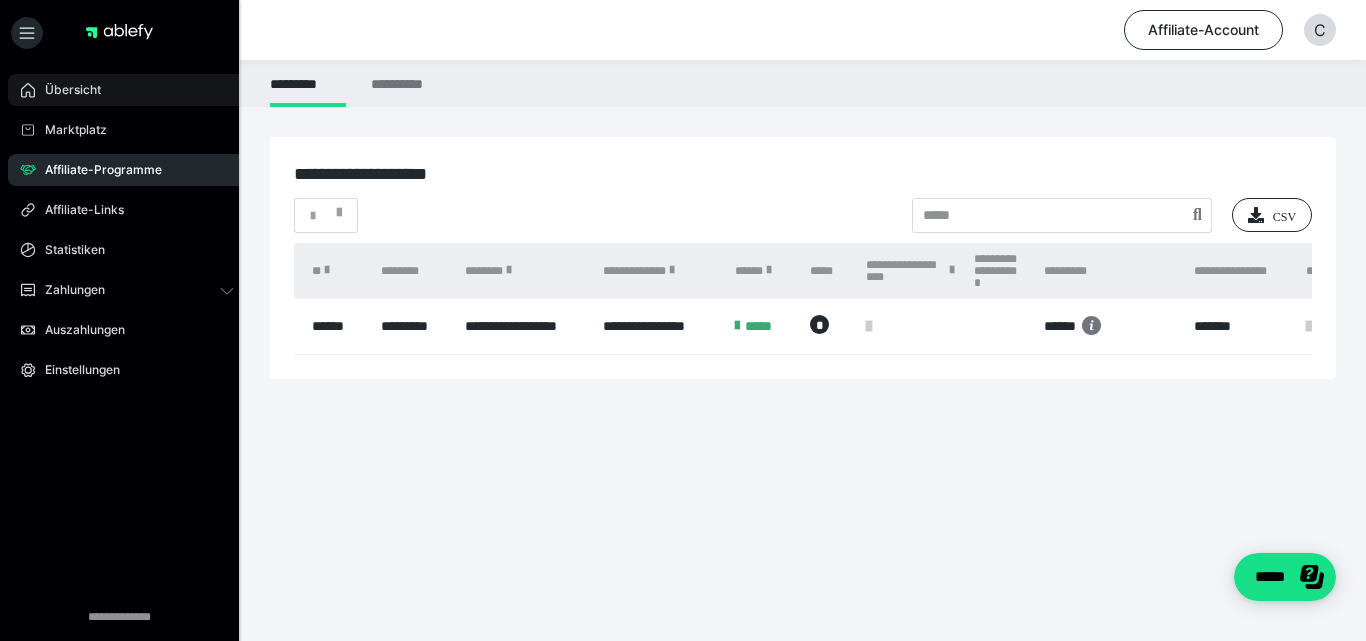 click on "Übersicht" at bounding box center (66, 90) 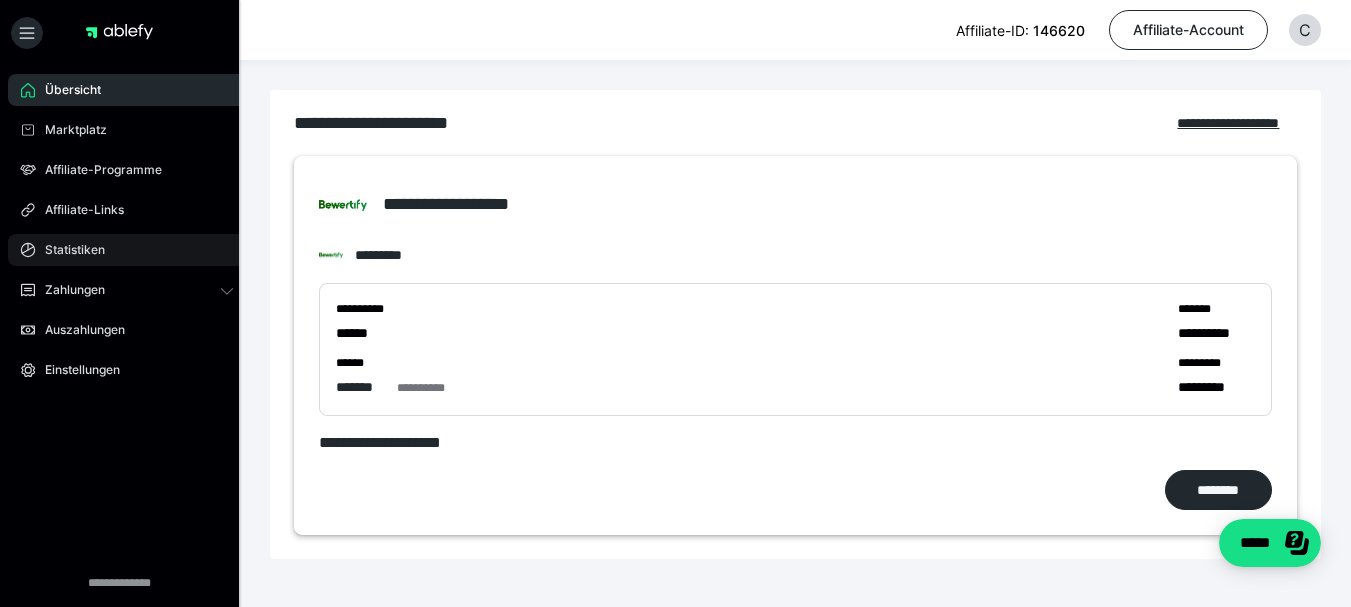 drag, startPoint x: 1047, startPoint y: 2, endPoint x: 111, endPoint y: 237, distance: 965.04974 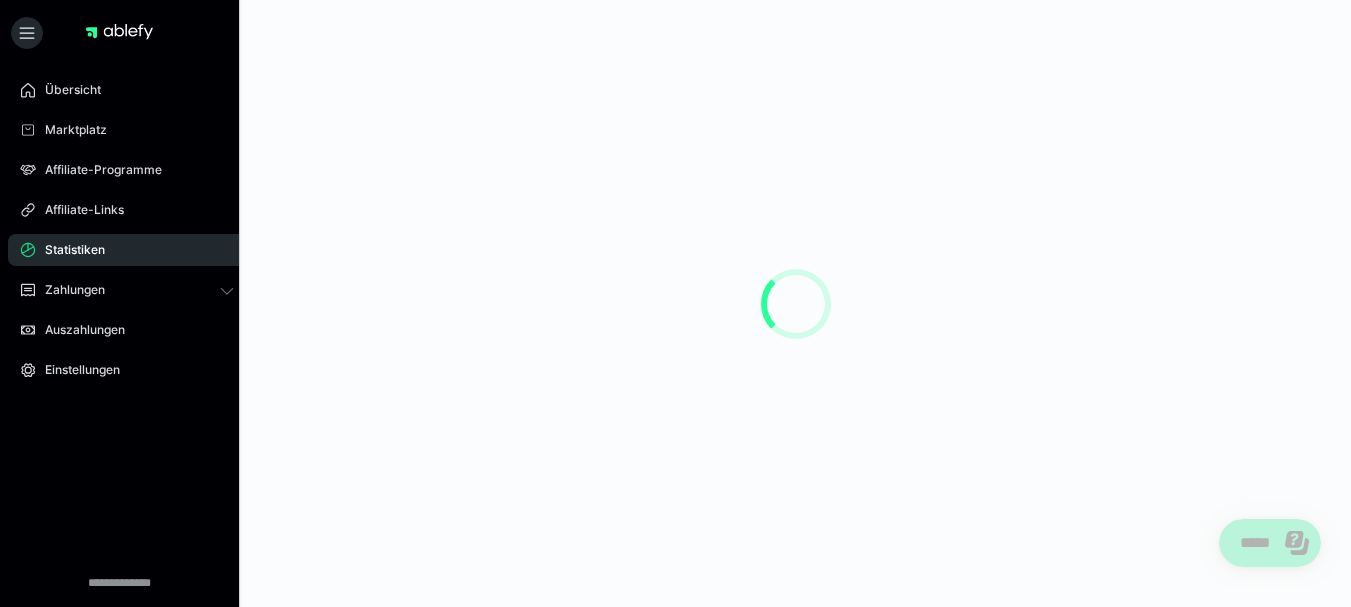 click on "Statistiken" at bounding box center (127, 250) 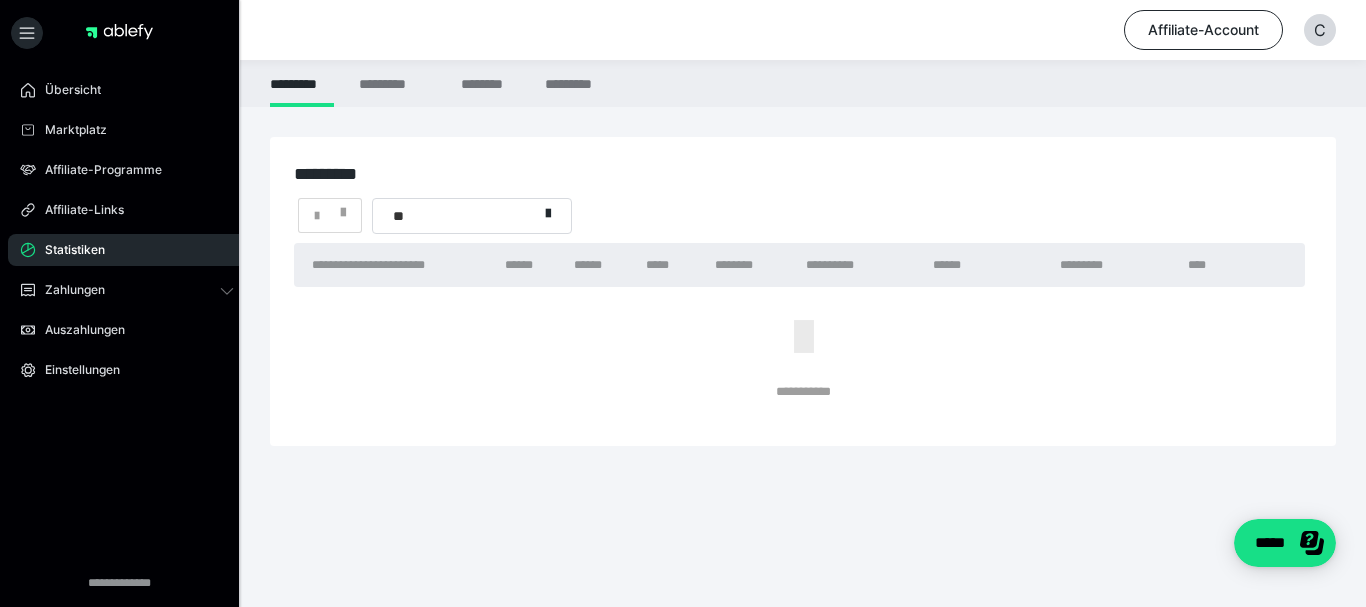 click on "**" at bounding box center [455, 216] 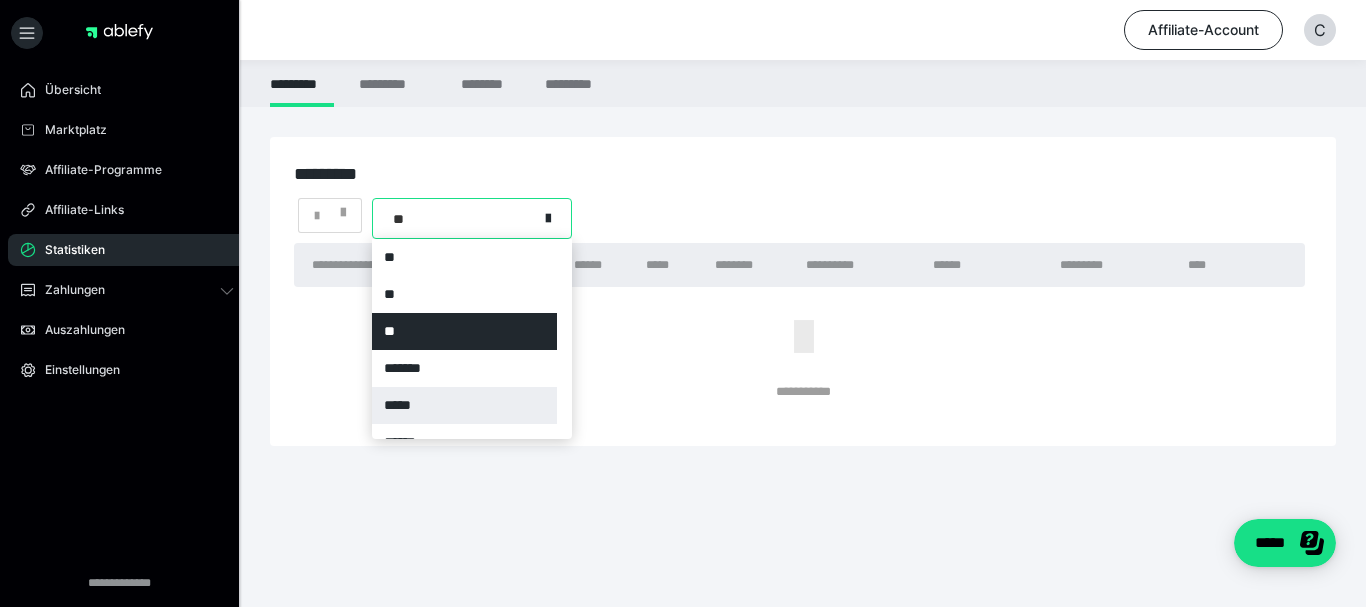 click on "*****" at bounding box center (464, 405) 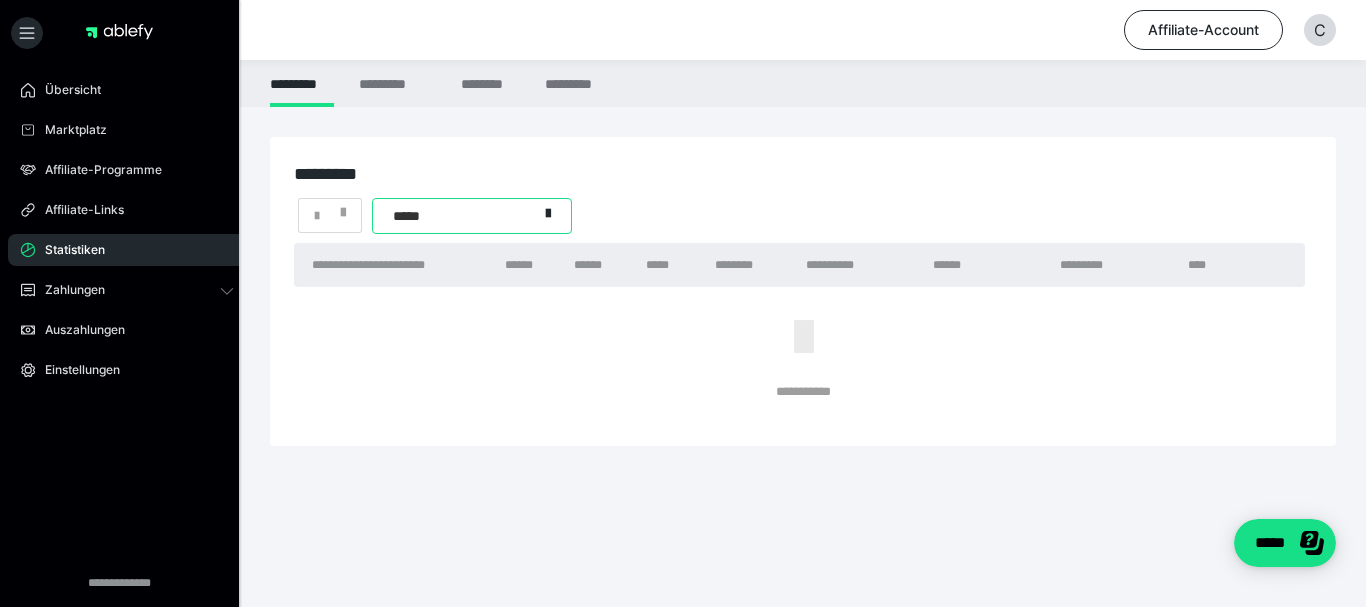 click on "**********" at bounding box center [803, 291] 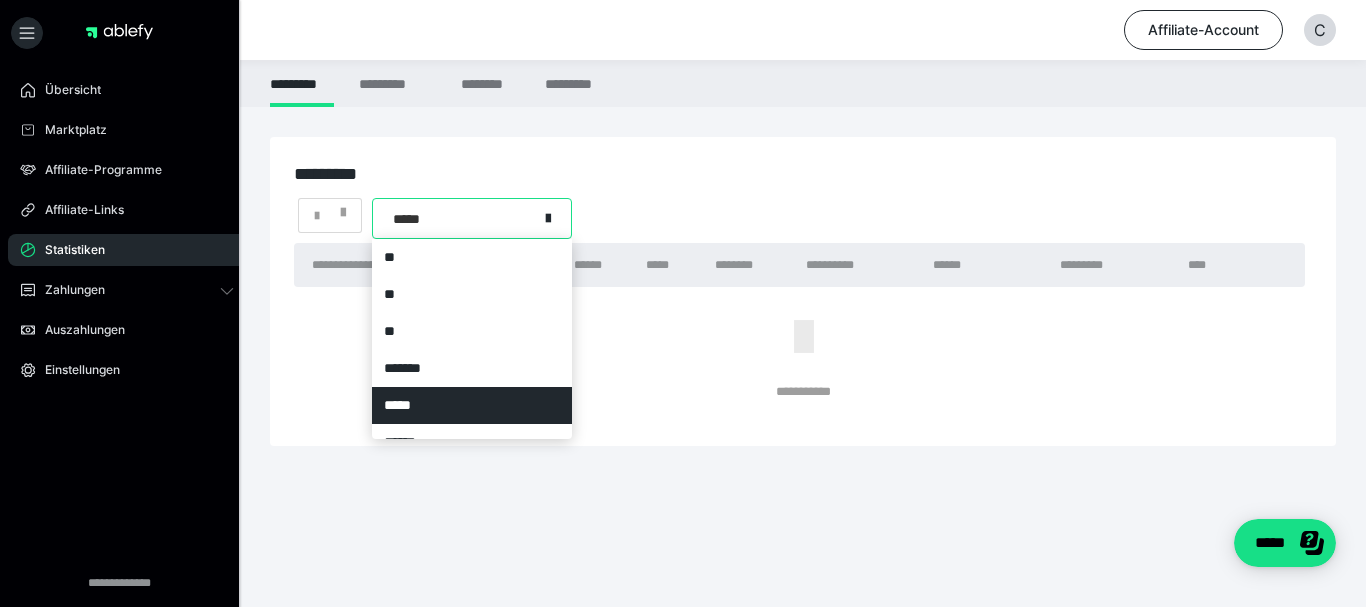 click on "*****" at bounding box center (455, 218) 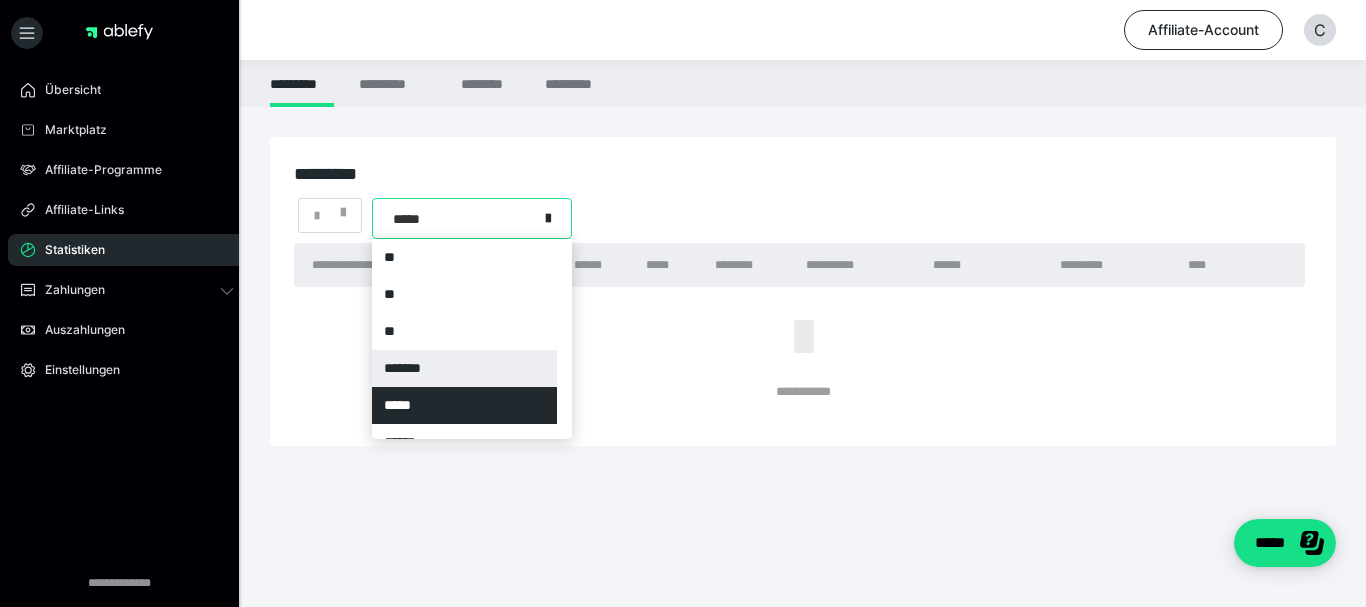 click on "*******" at bounding box center (464, 368) 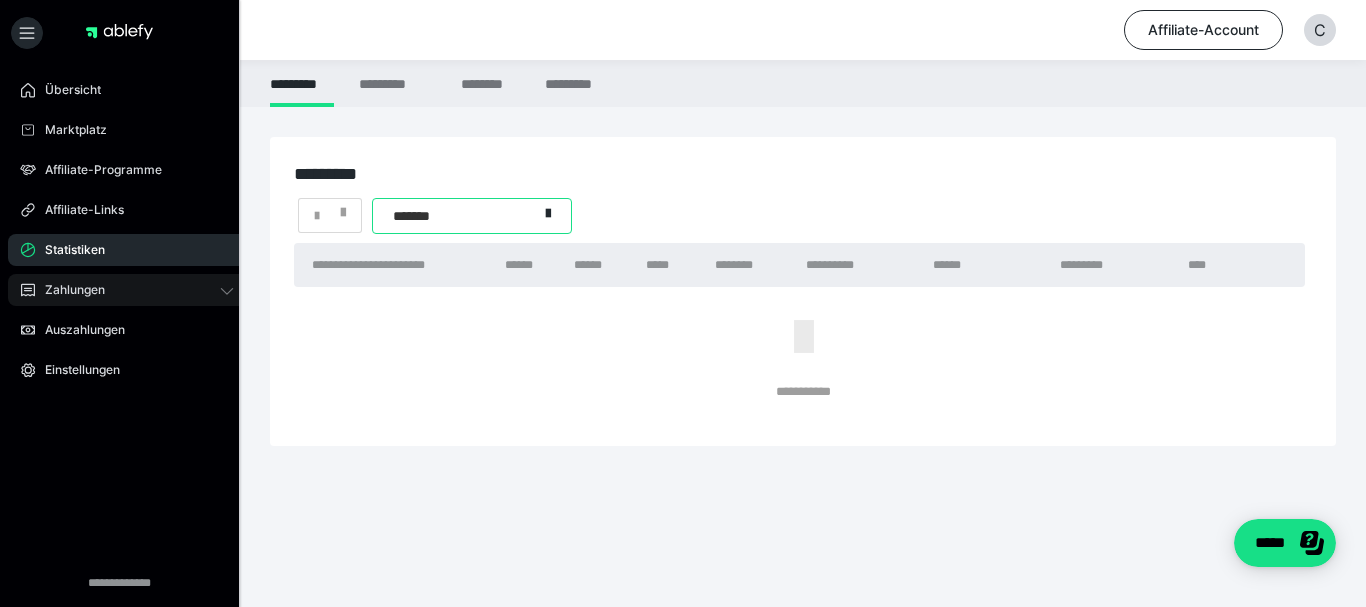 click on "Zahlungen" at bounding box center (127, 290) 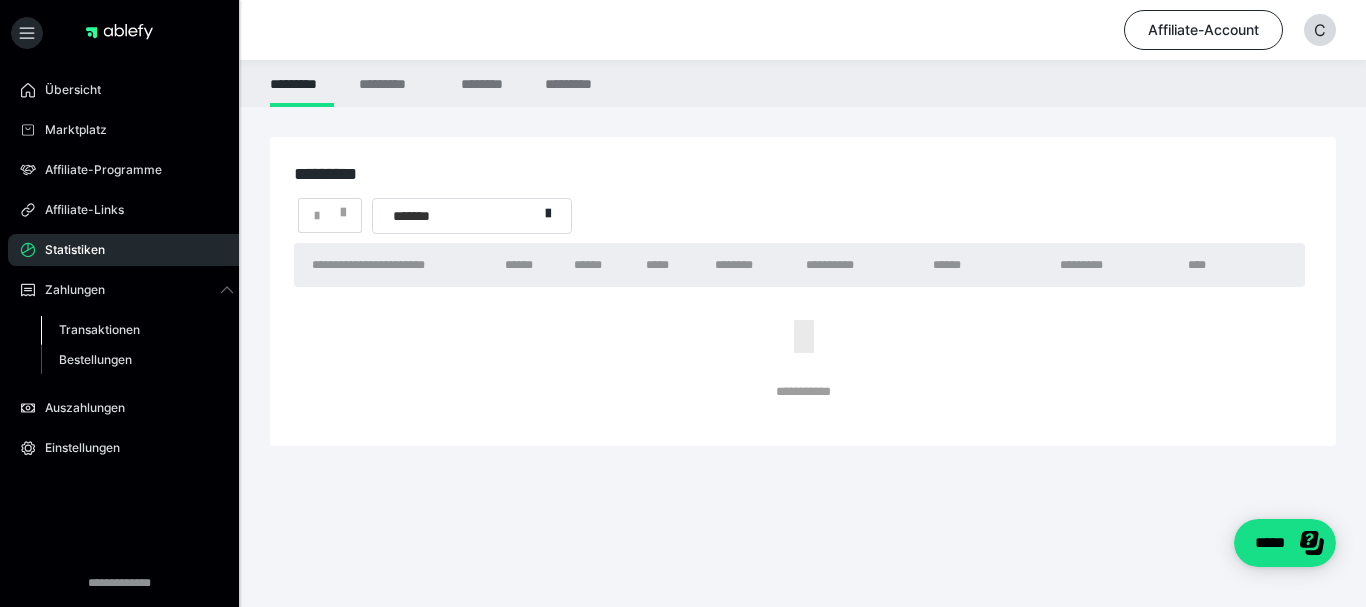 click on "Transaktionen" at bounding box center [99, 329] 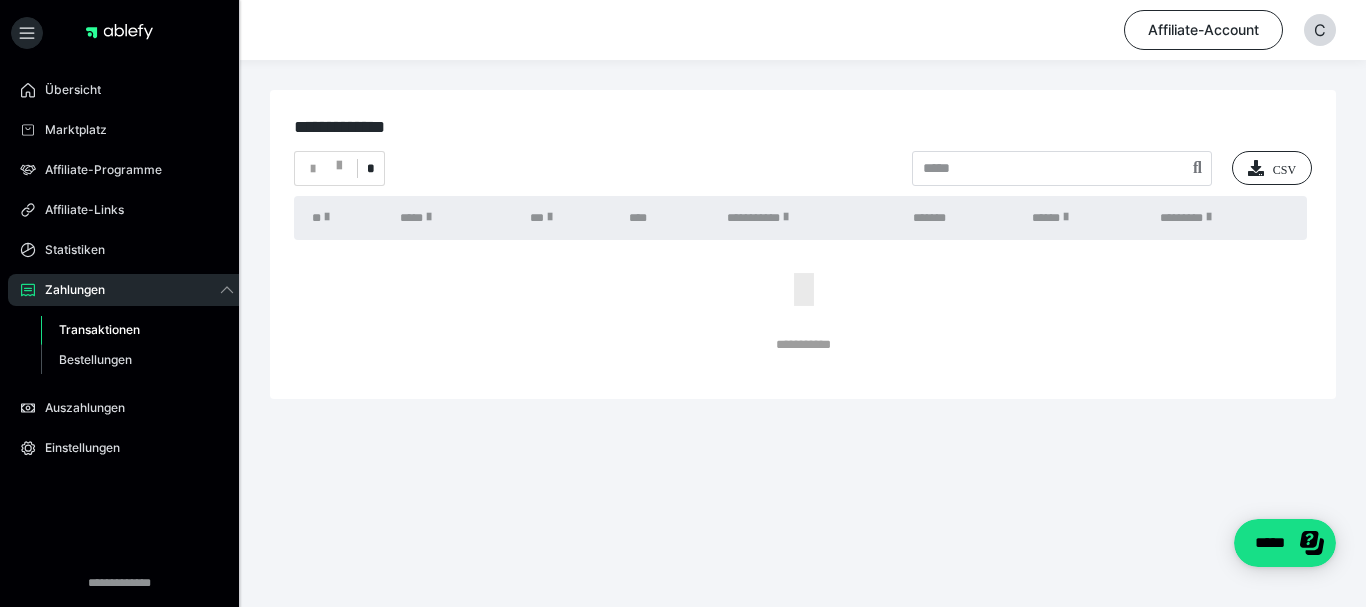 click on "Transaktionen" at bounding box center [99, 329] 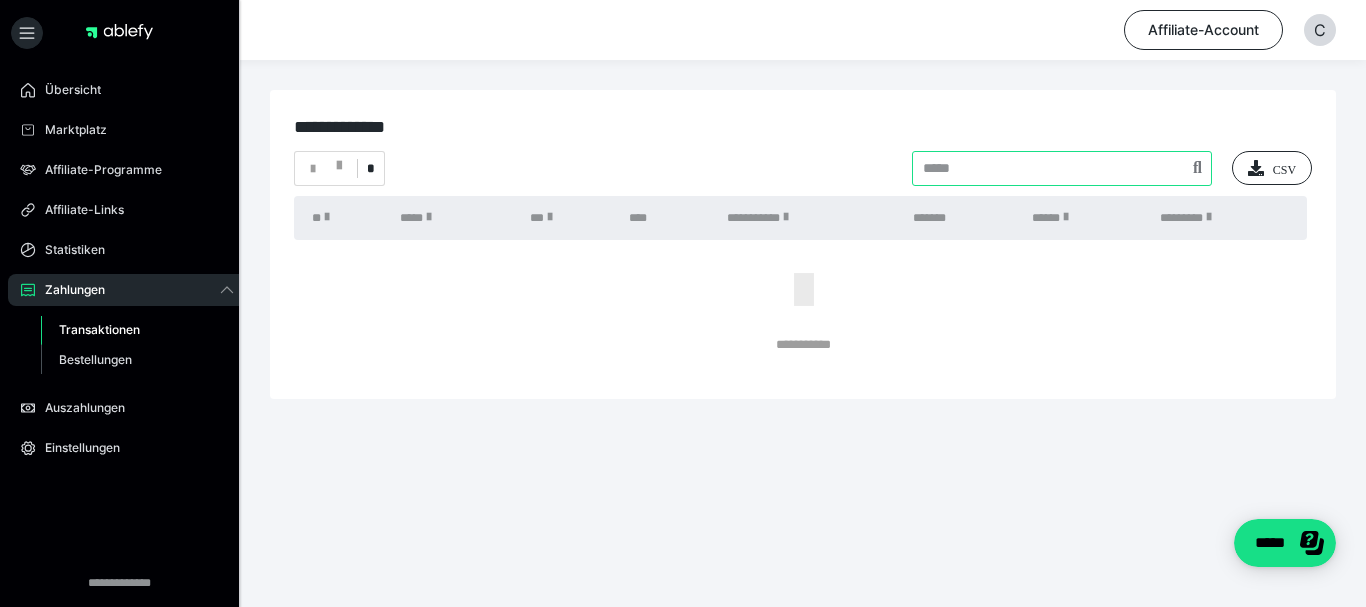 click at bounding box center [1062, 168] 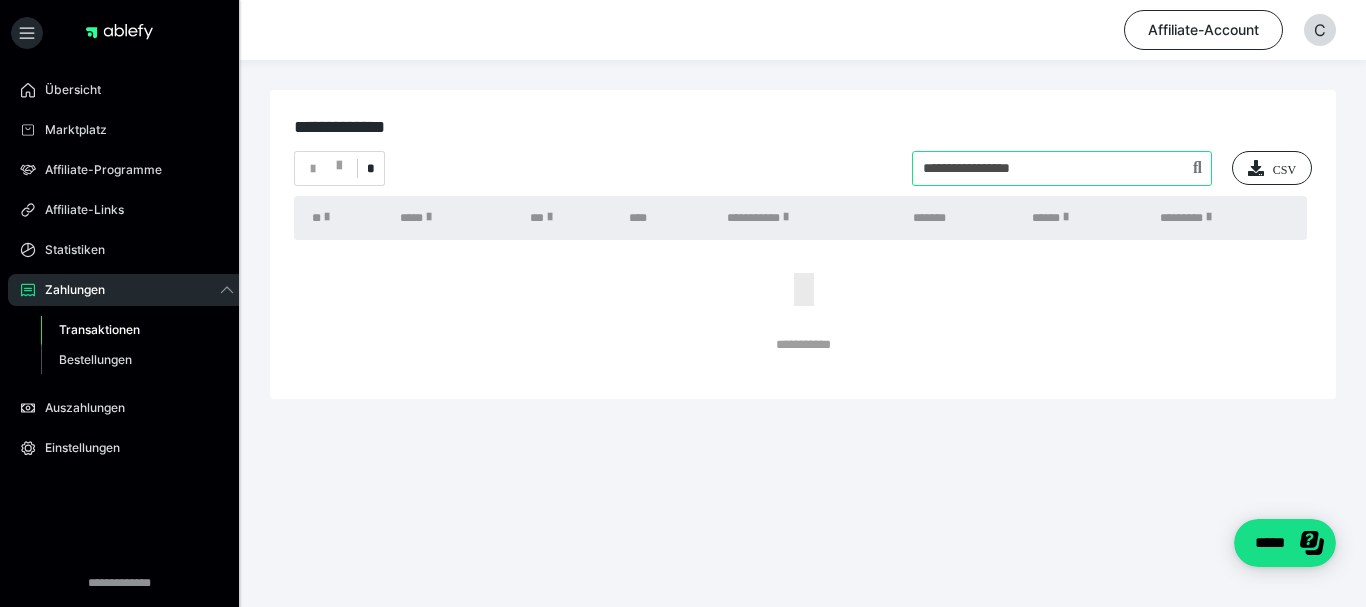 type on "**********" 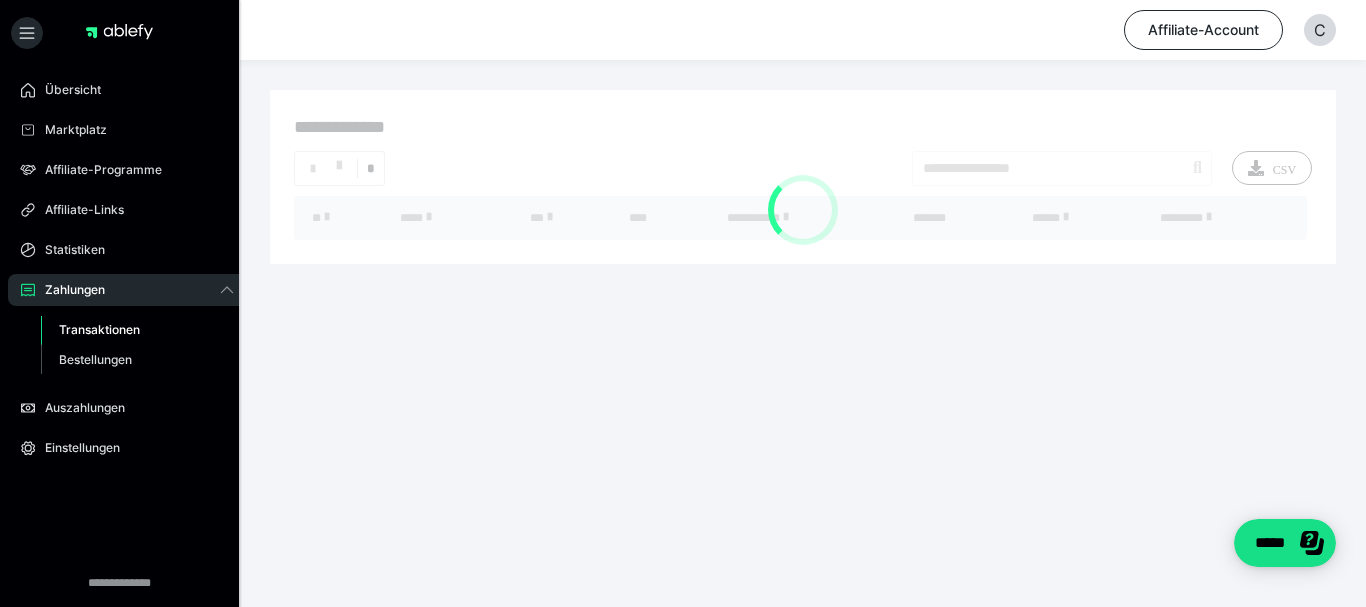 click on "**********" at bounding box center [803, 177] 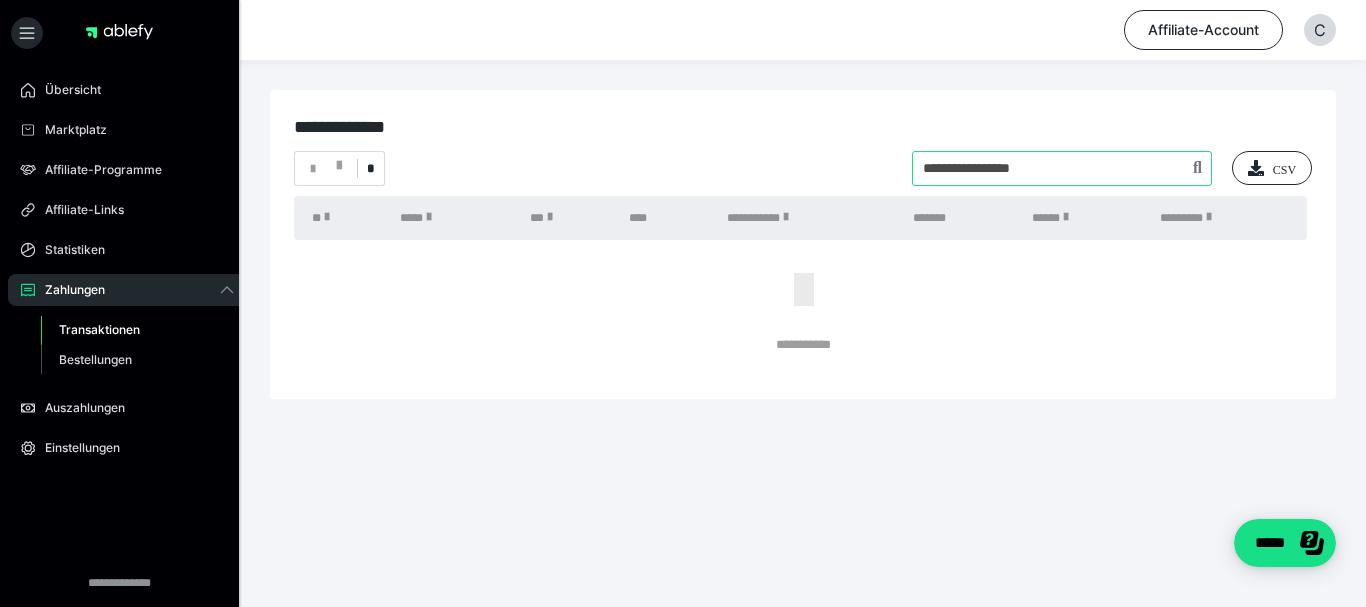 click at bounding box center (1062, 168) 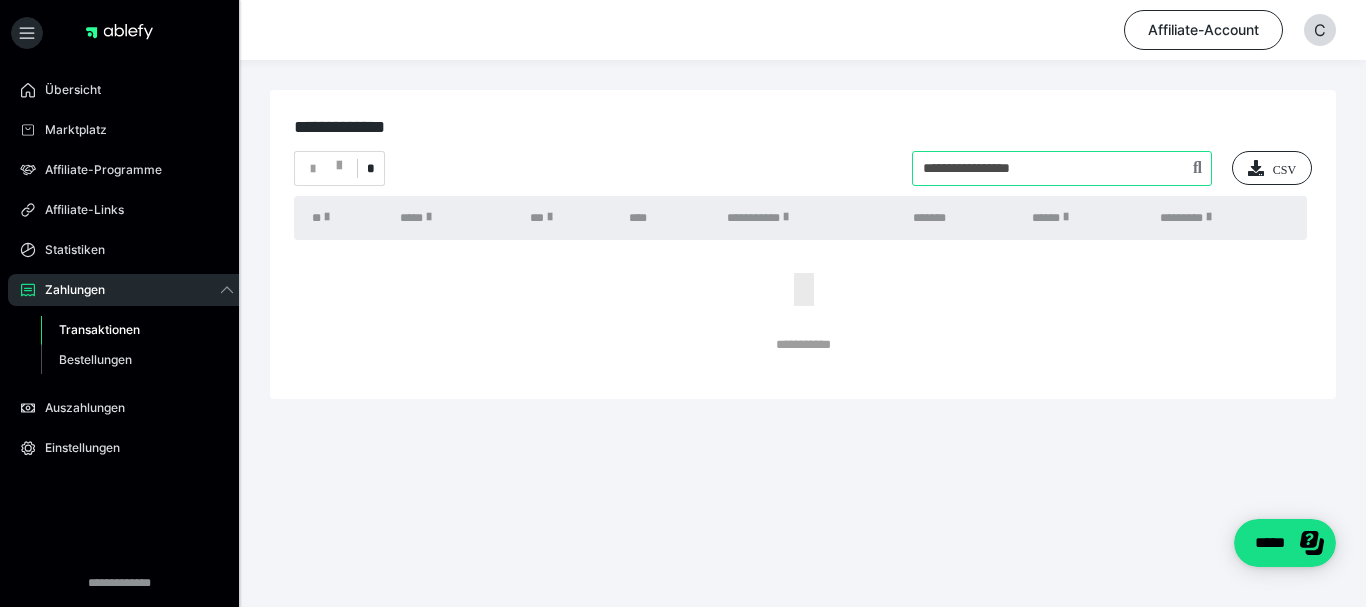 drag, startPoint x: 1060, startPoint y: 164, endPoint x: 611, endPoint y: 168, distance: 449.01782 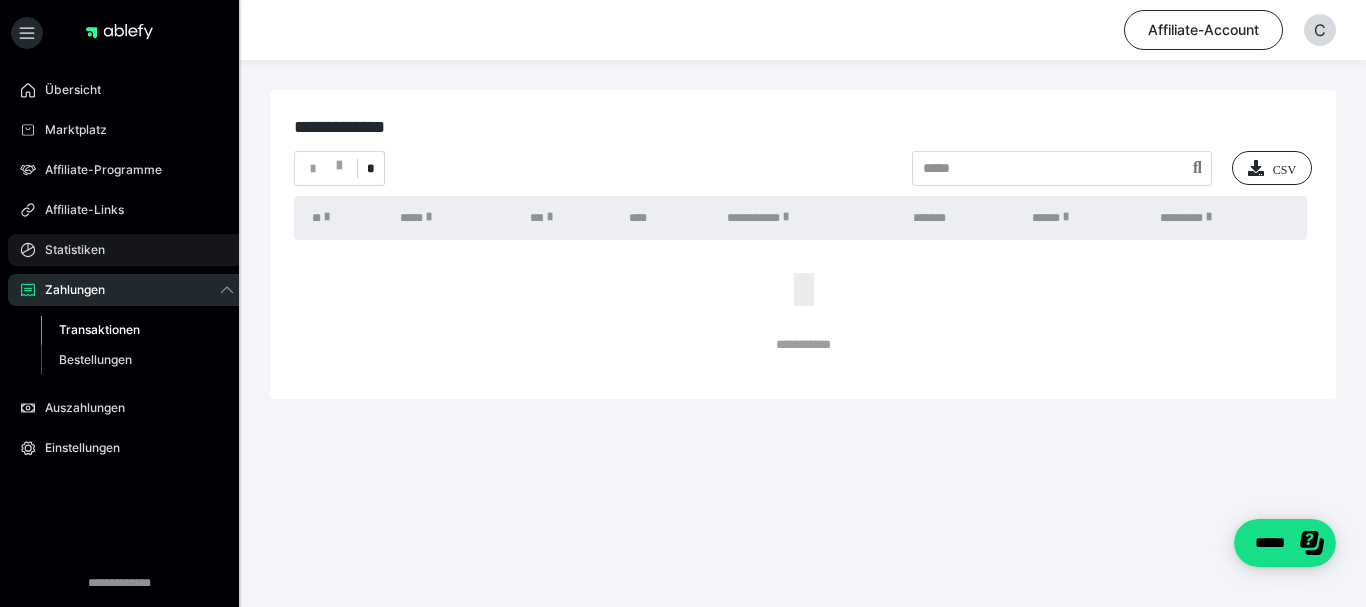 click on "Statistiken" at bounding box center [68, 250] 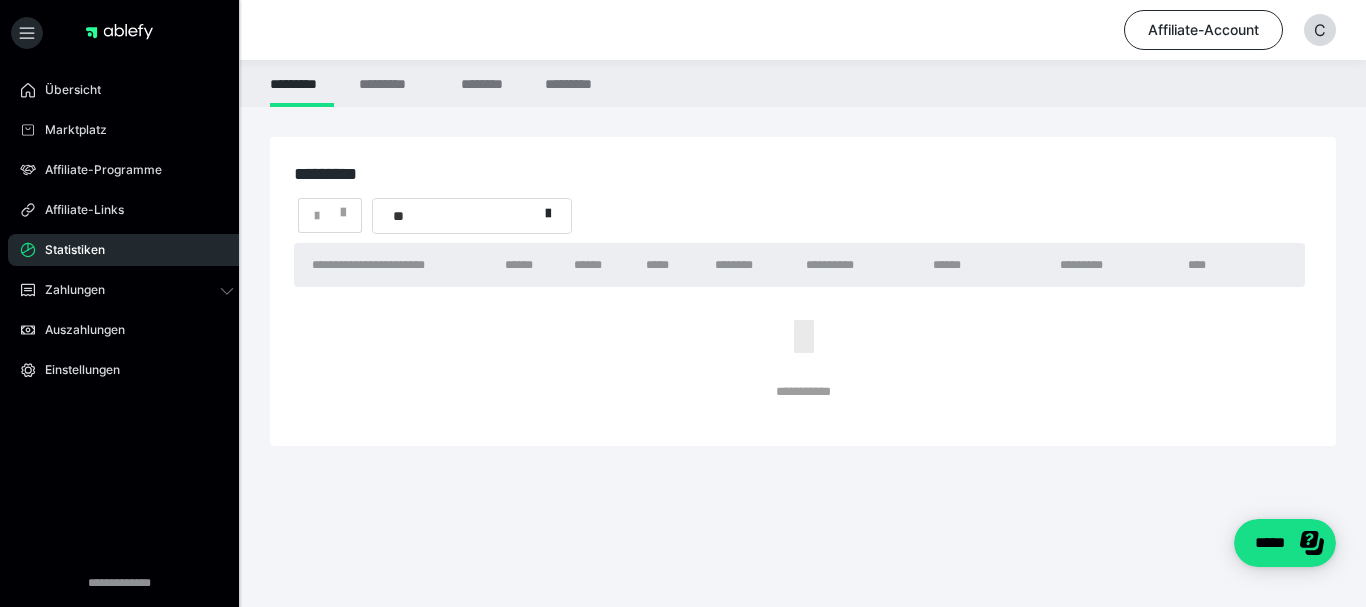 click on "**" at bounding box center [455, 216] 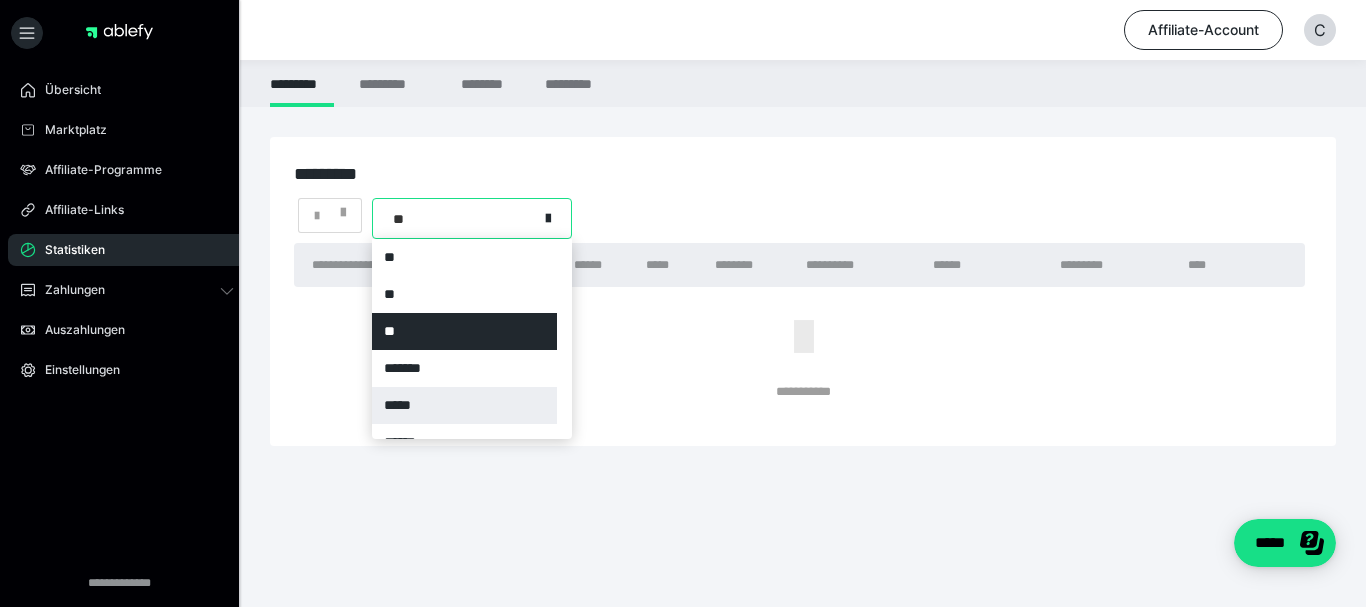 click on "*****" at bounding box center [464, 405] 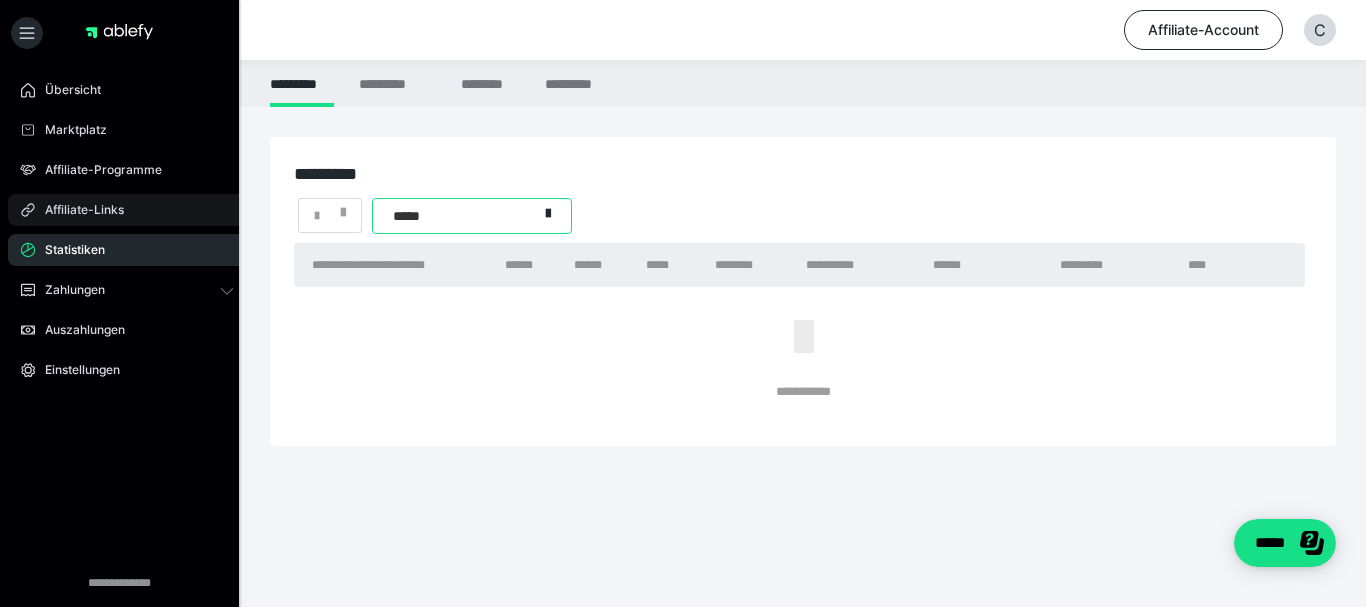 click on "Affiliate-Links" at bounding box center [127, 210] 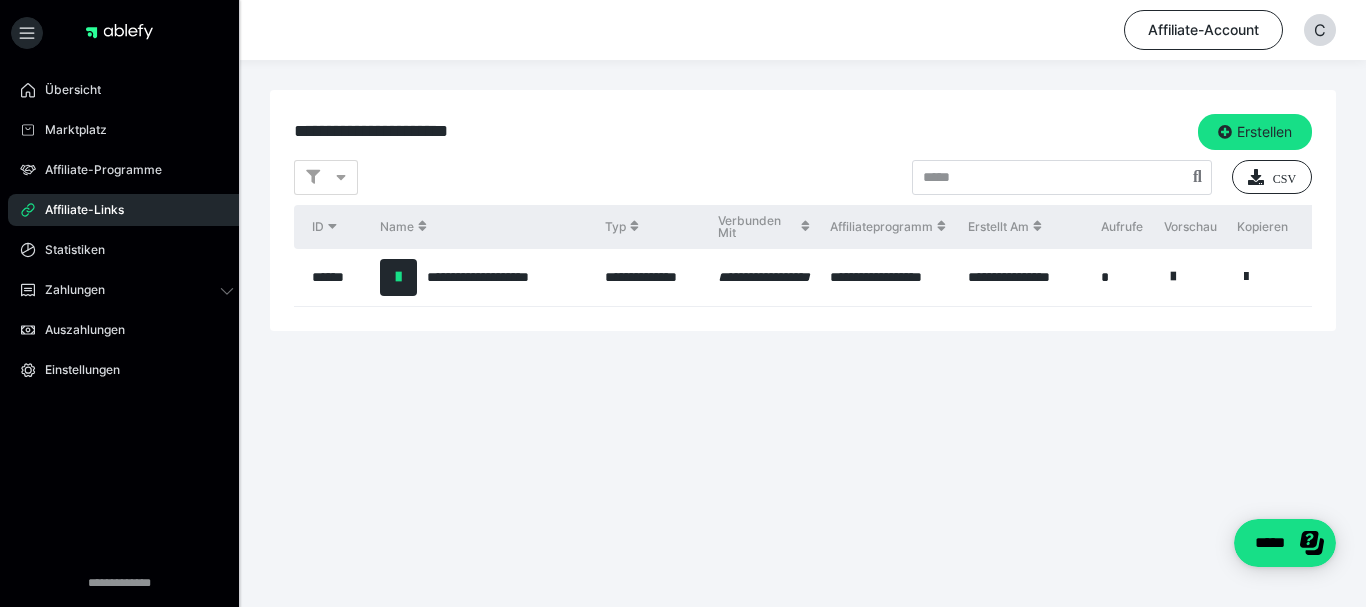 click at bounding box center (1270, 267) 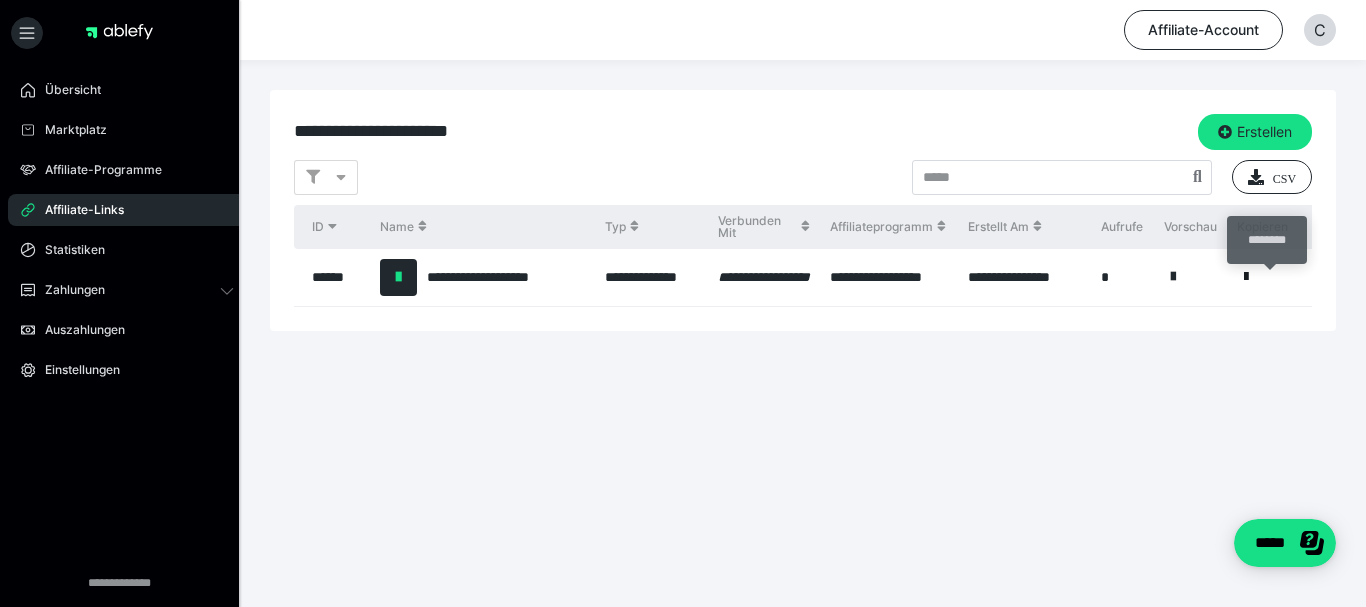 click at bounding box center [1246, 277] 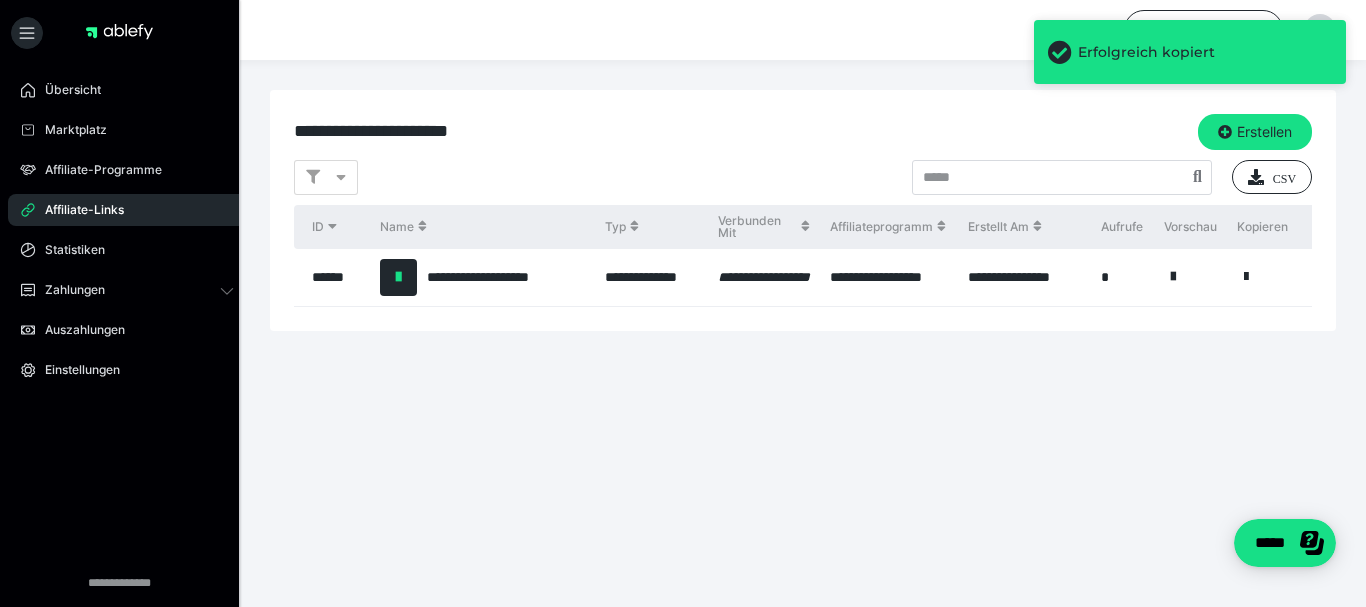 click on "**********" at bounding box center (803, 210) 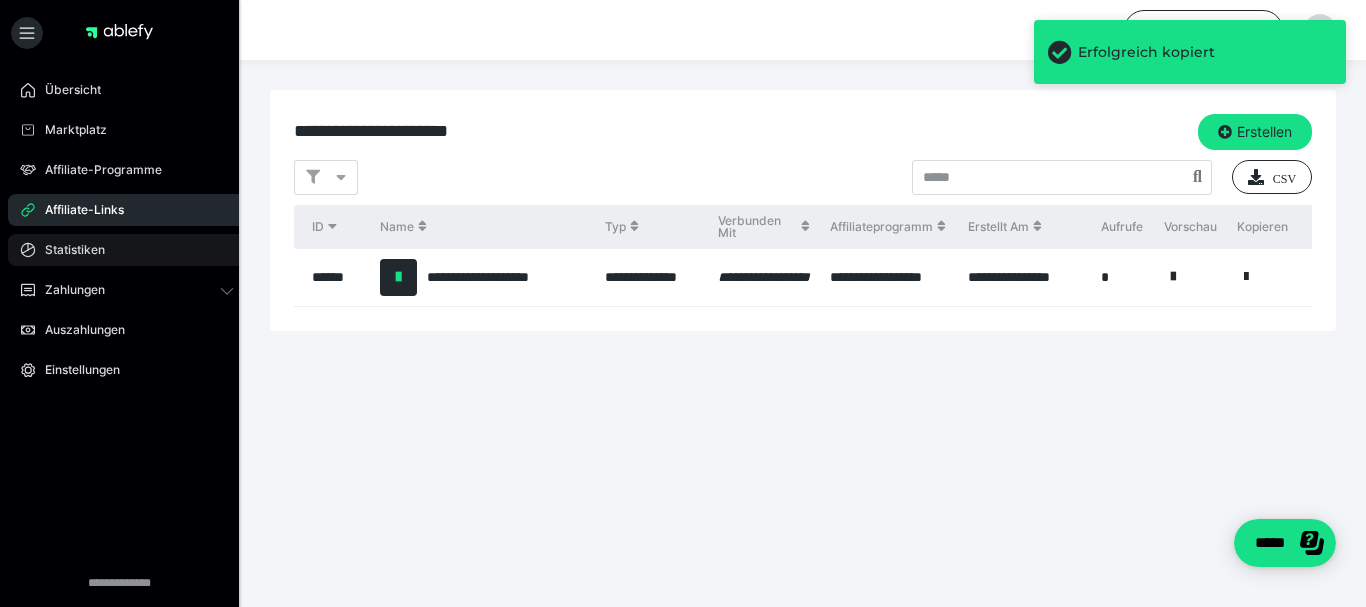 click on "Statistiken" at bounding box center [127, 250] 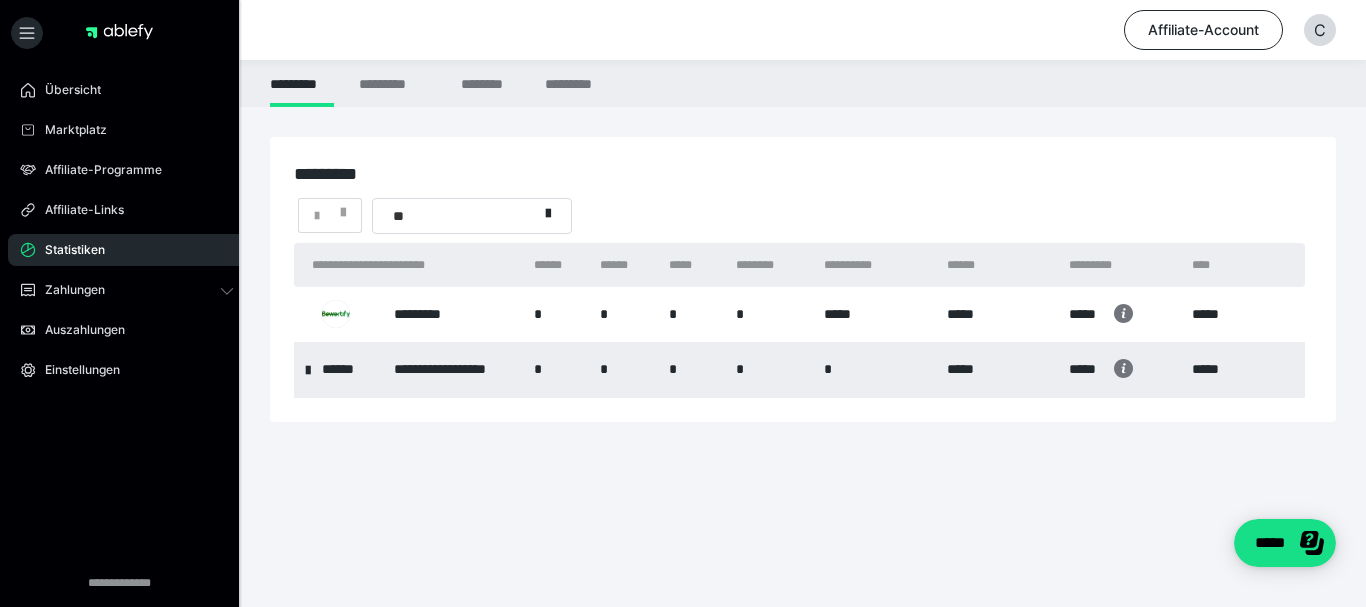 click at bounding box center [308, 369] 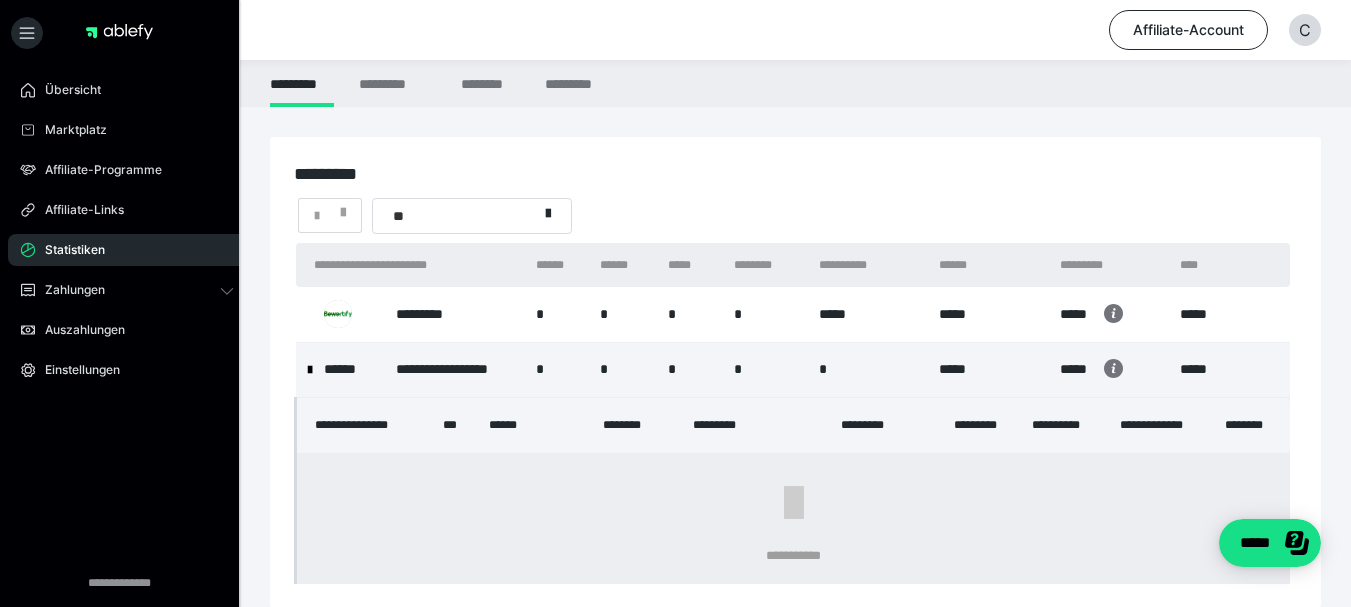 click at bounding box center (310, 370) 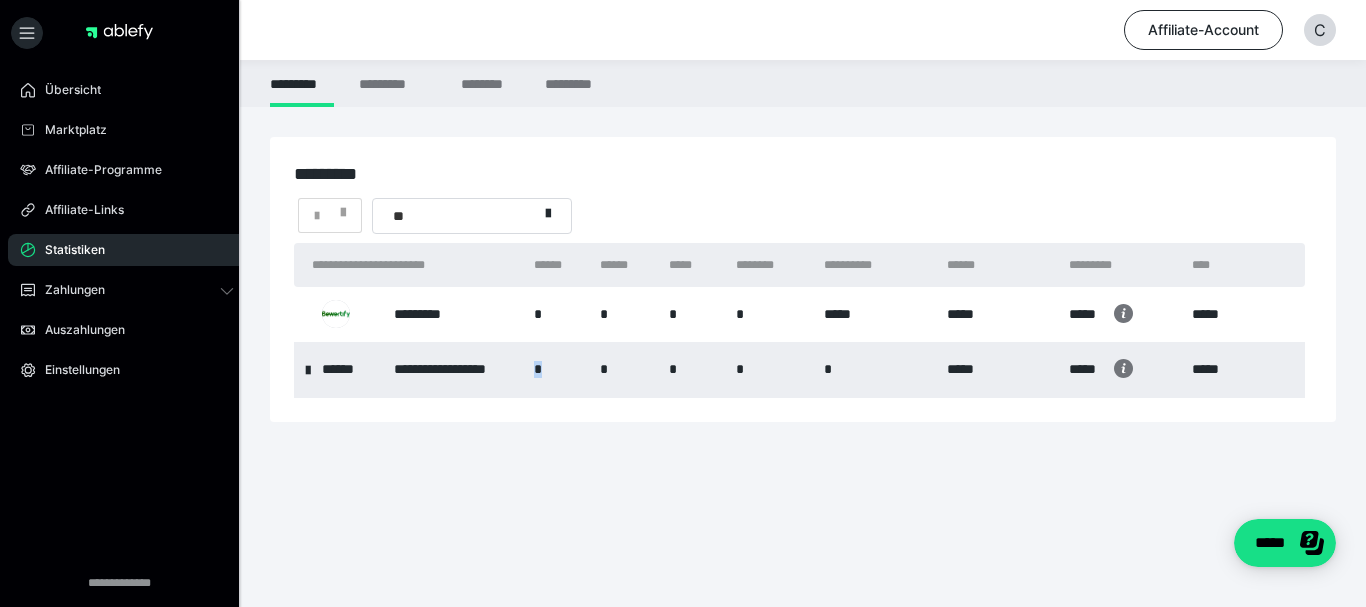 drag, startPoint x: 532, startPoint y: 369, endPoint x: 561, endPoint y: 369, distance: 29 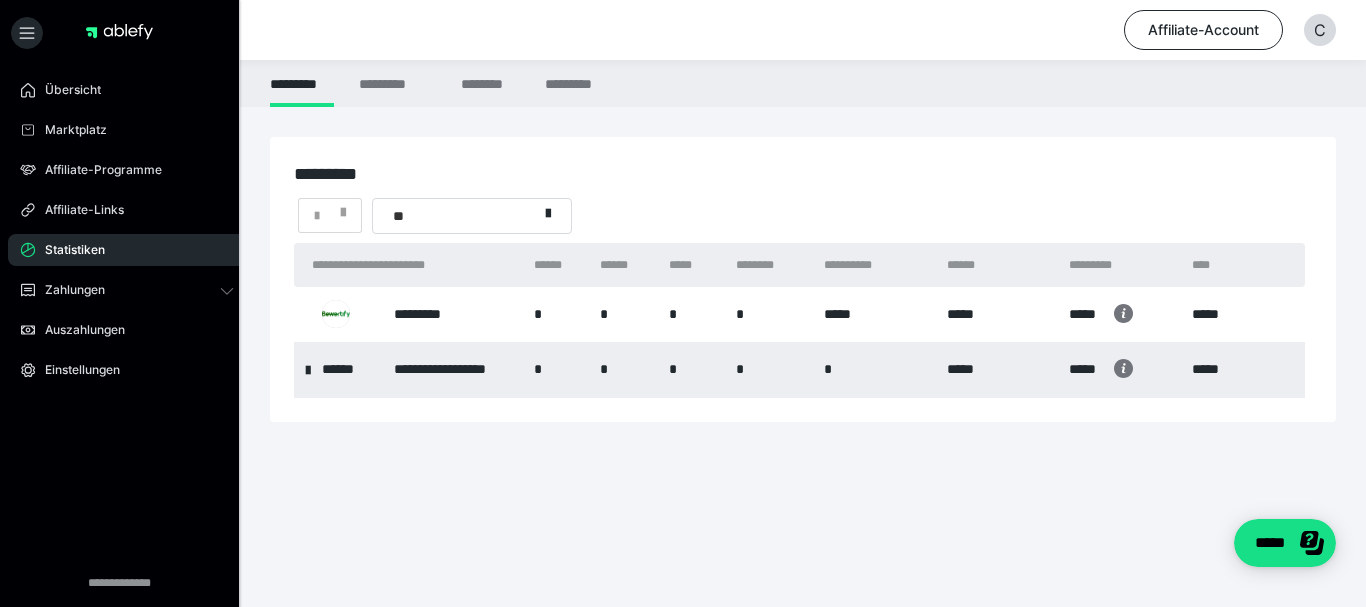 click on "**" at bounding box center (455, 216) 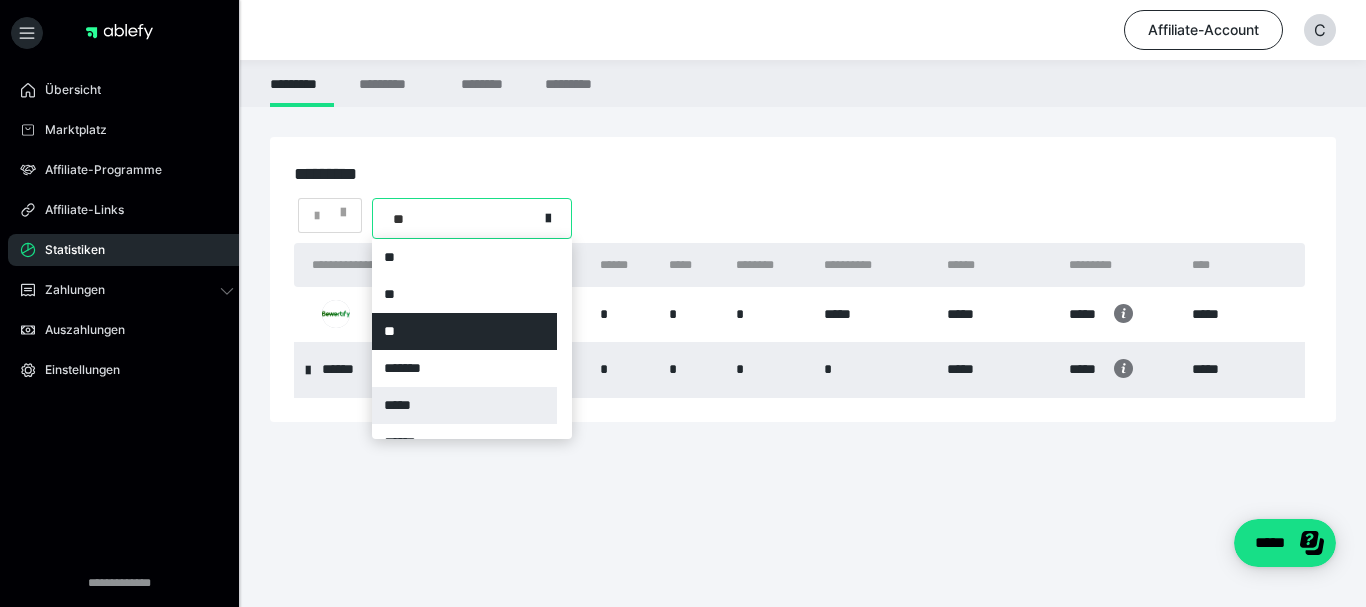 click on "*****" at bounding box center [464, 405] 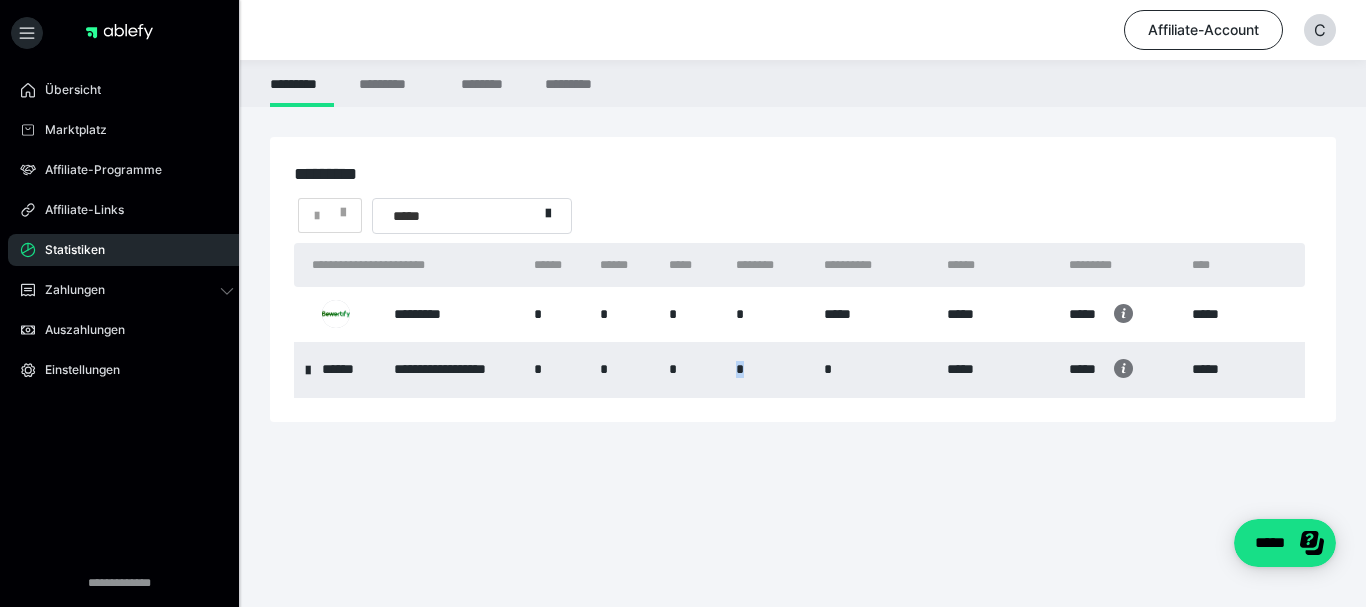 drag, startPoint x: 733, startPoint y: 375, endPoint x: 777, endPoint y: 373, distance: 44.04543 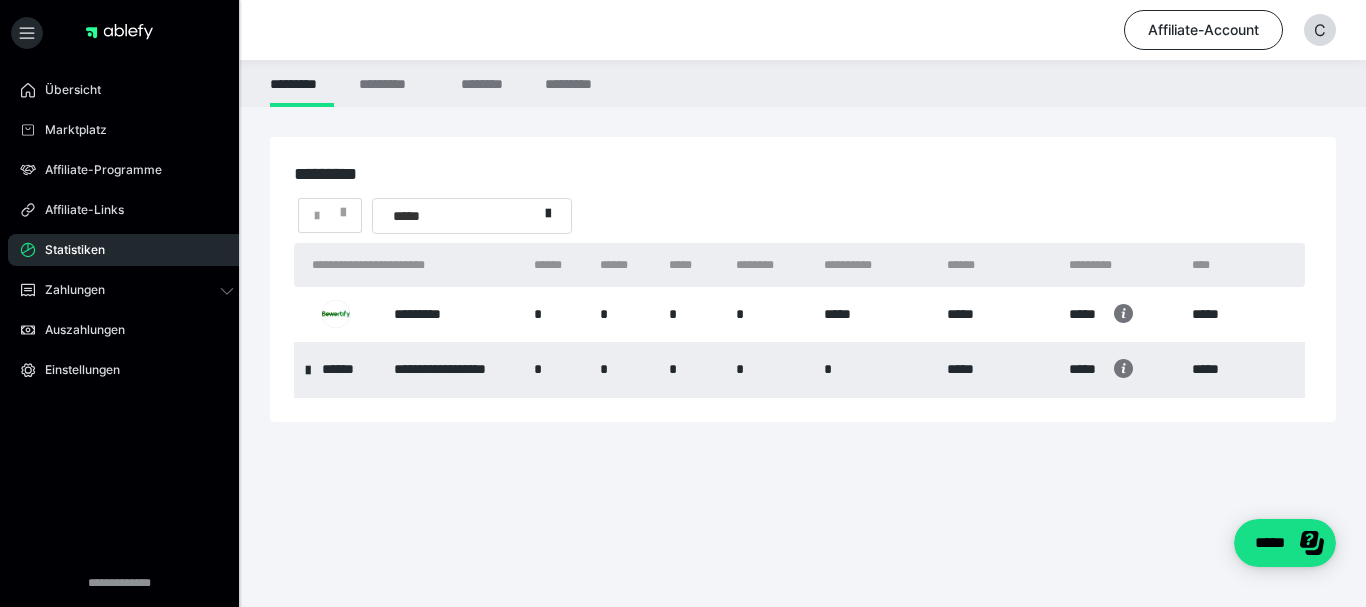 click on "*****" at bounding box center [455, 216] 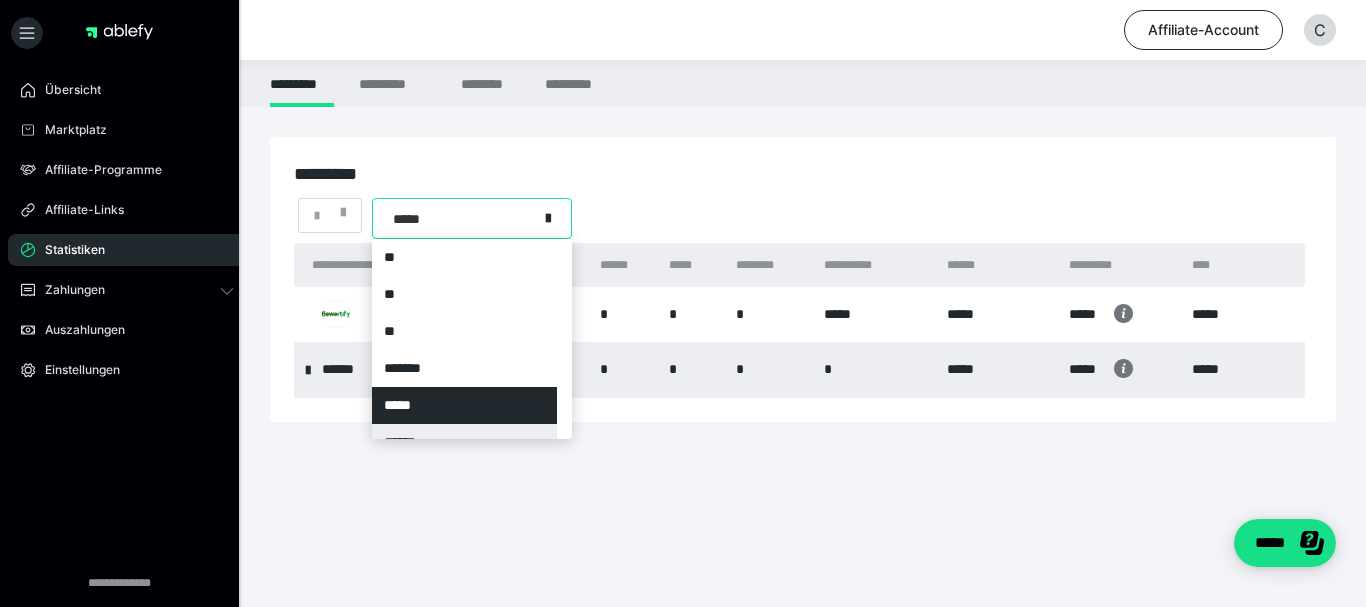 click on "**********" at bounding box center [803, 314] 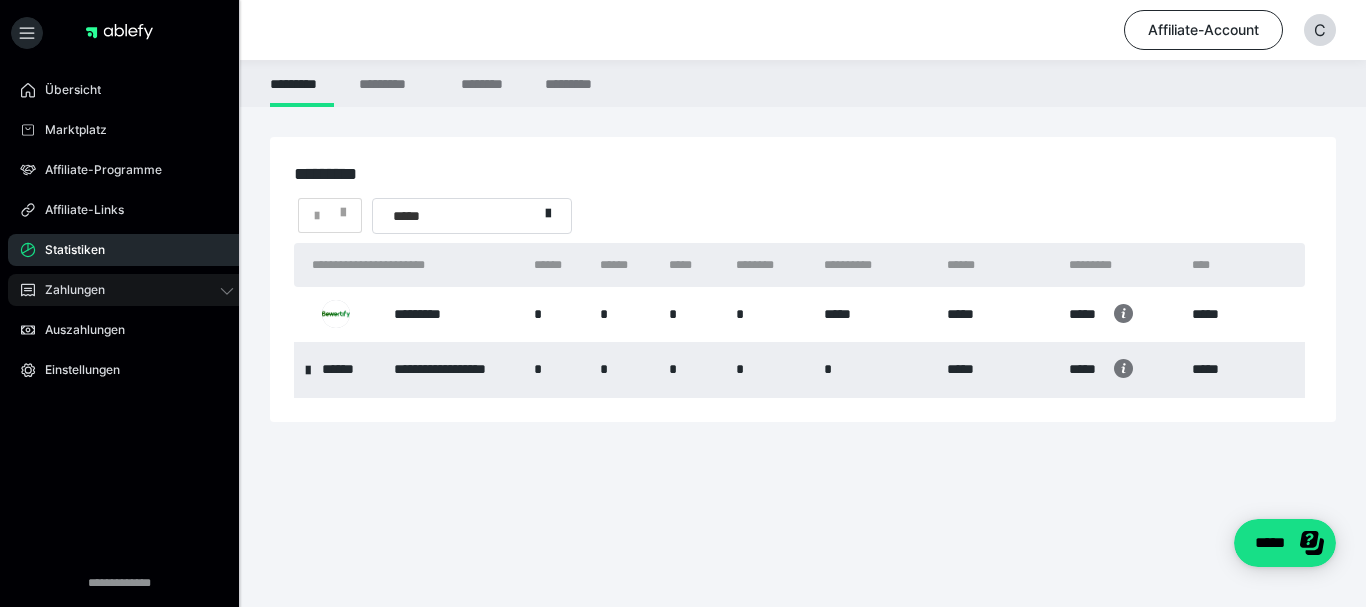 click on "Zahlungen" at bounding box center (127, 290) 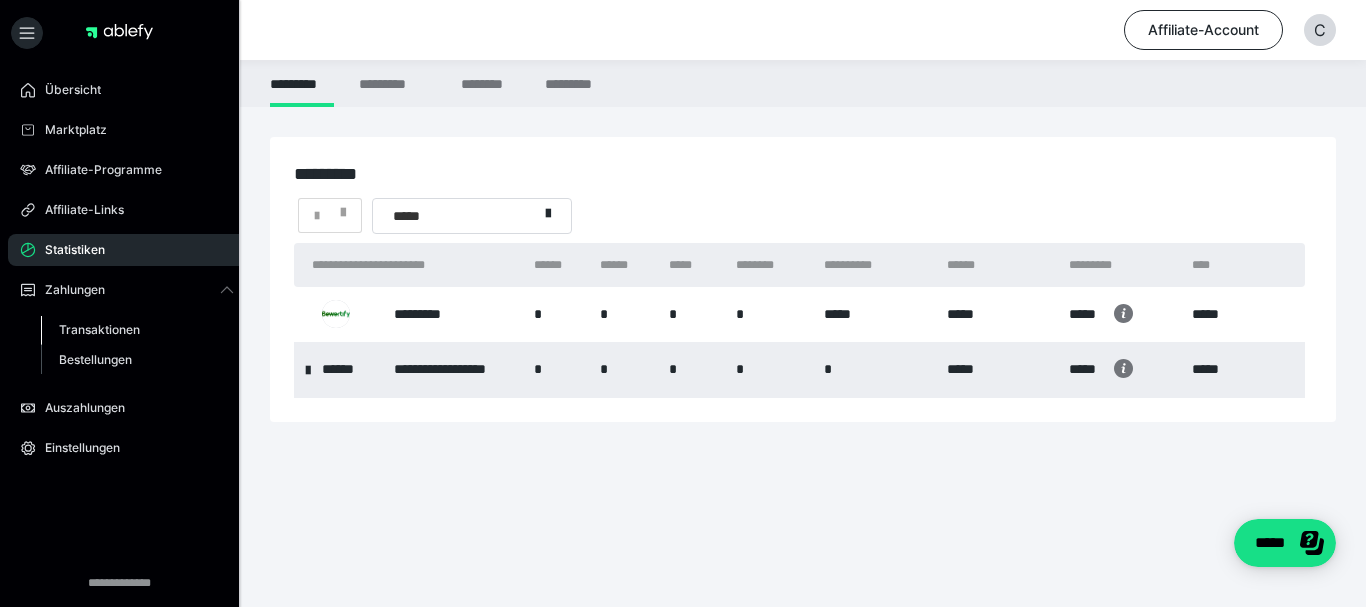 click on "Transaktionen" at bounding box center [99, 329] 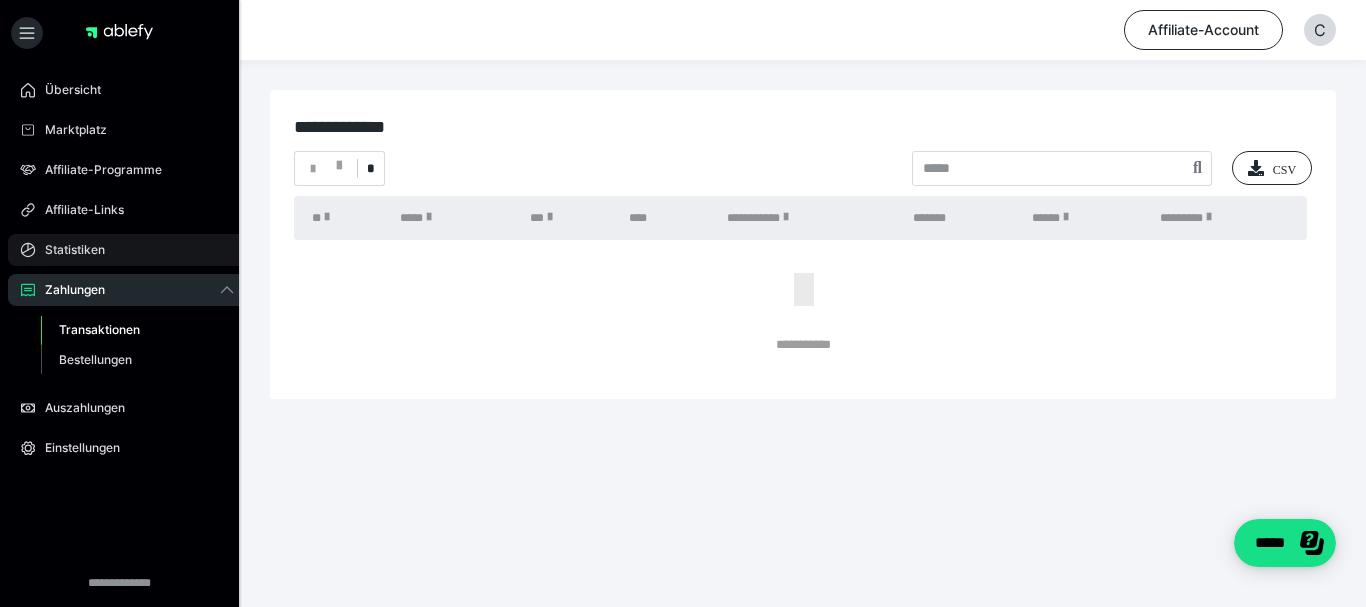 click on "Statistiken" at bounding box center [127, 250] 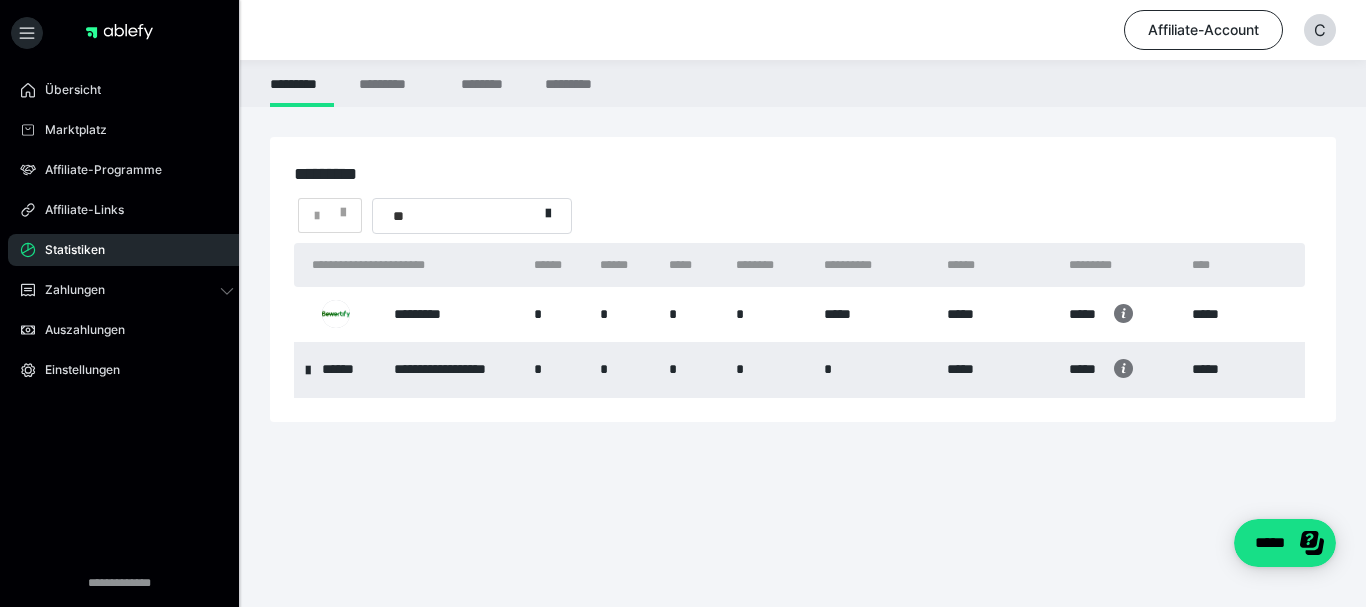 drag, startPoint x: 1339, startPoint y: 87, endPoint x: 1072, endPoint y: 71, distance: 267.47897 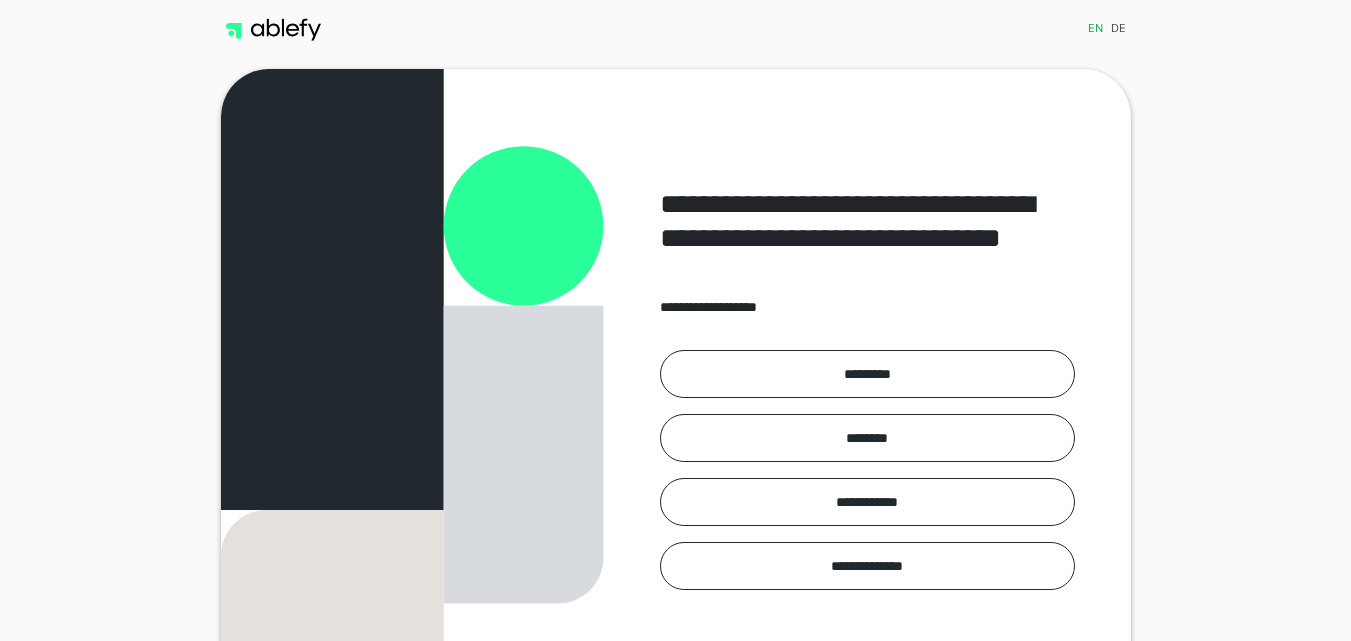 scroll, scrollTop: 0, scrollLeft: 0, axis: both 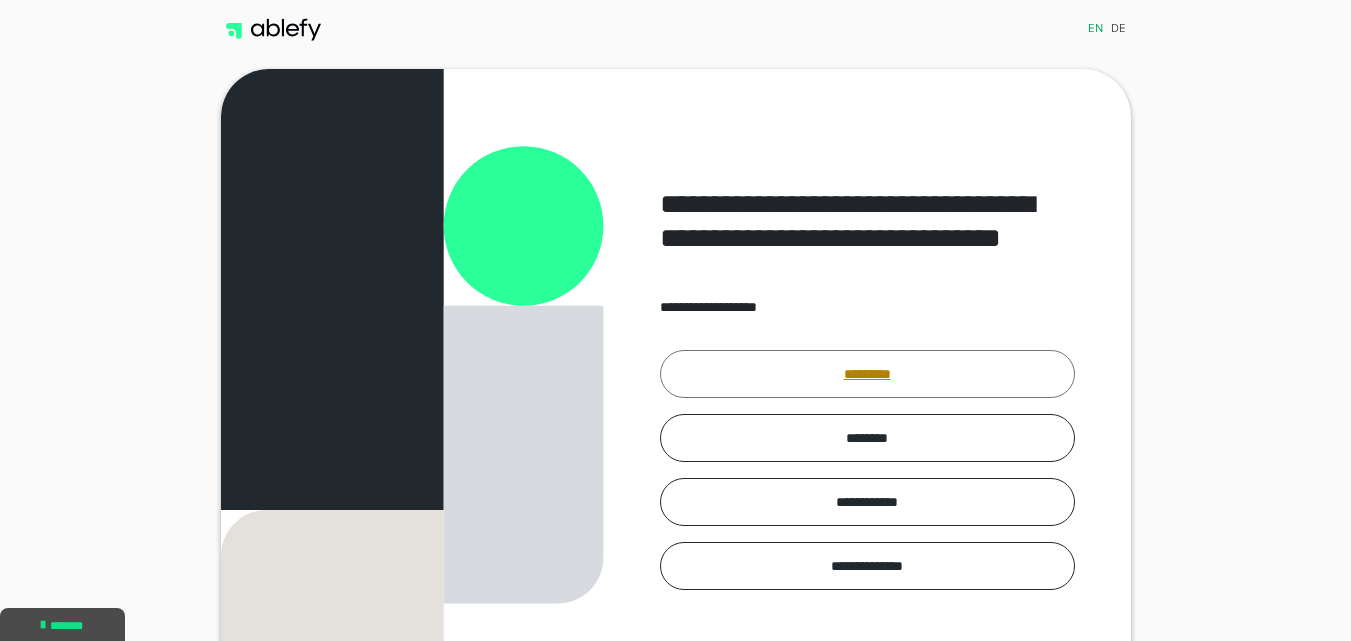click on "*********" at bounding box center (867, 374) 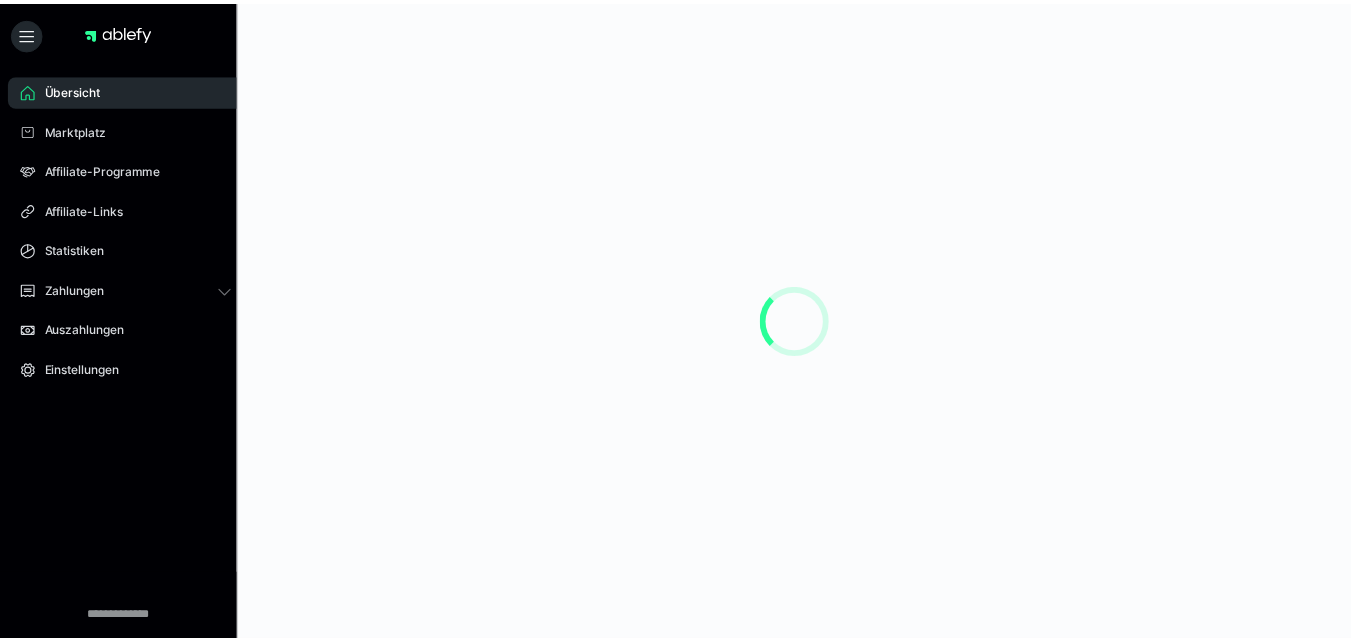 scroll, scrollTop: 0, scrollLeft: 0, axis: both 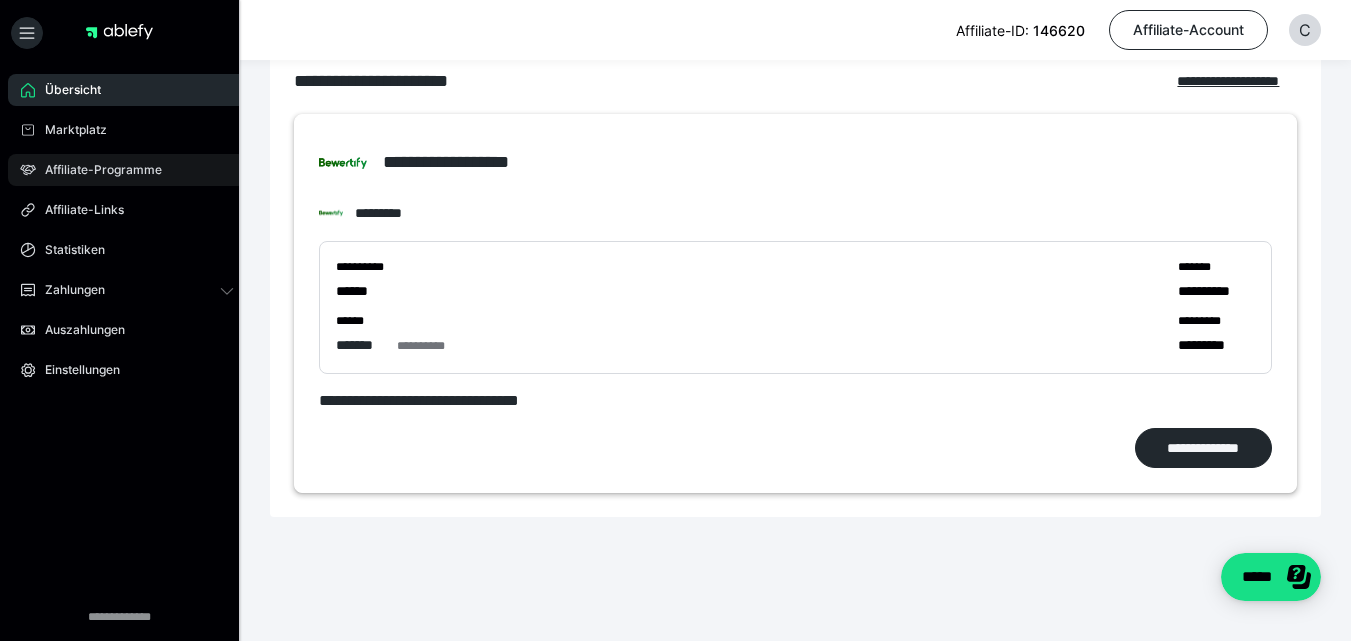 click on "**********" at bounding box center [795, 256] 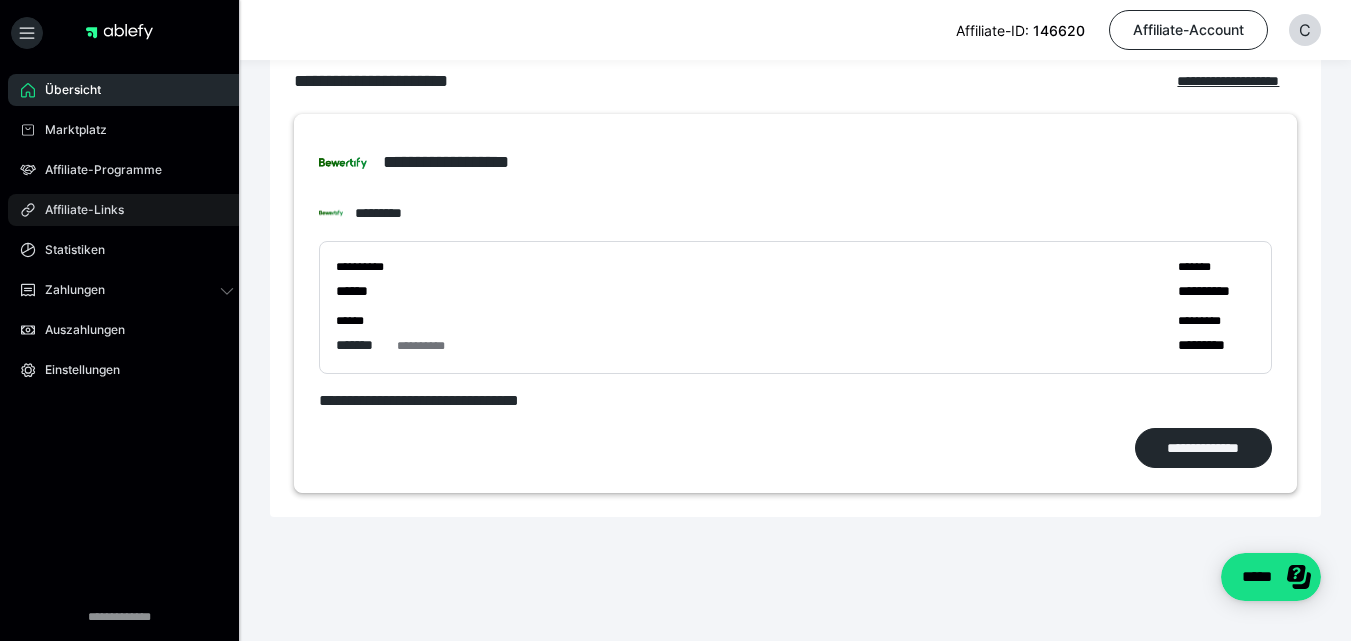 click on "Affiliate-Links" at bounding box center (127, 210) 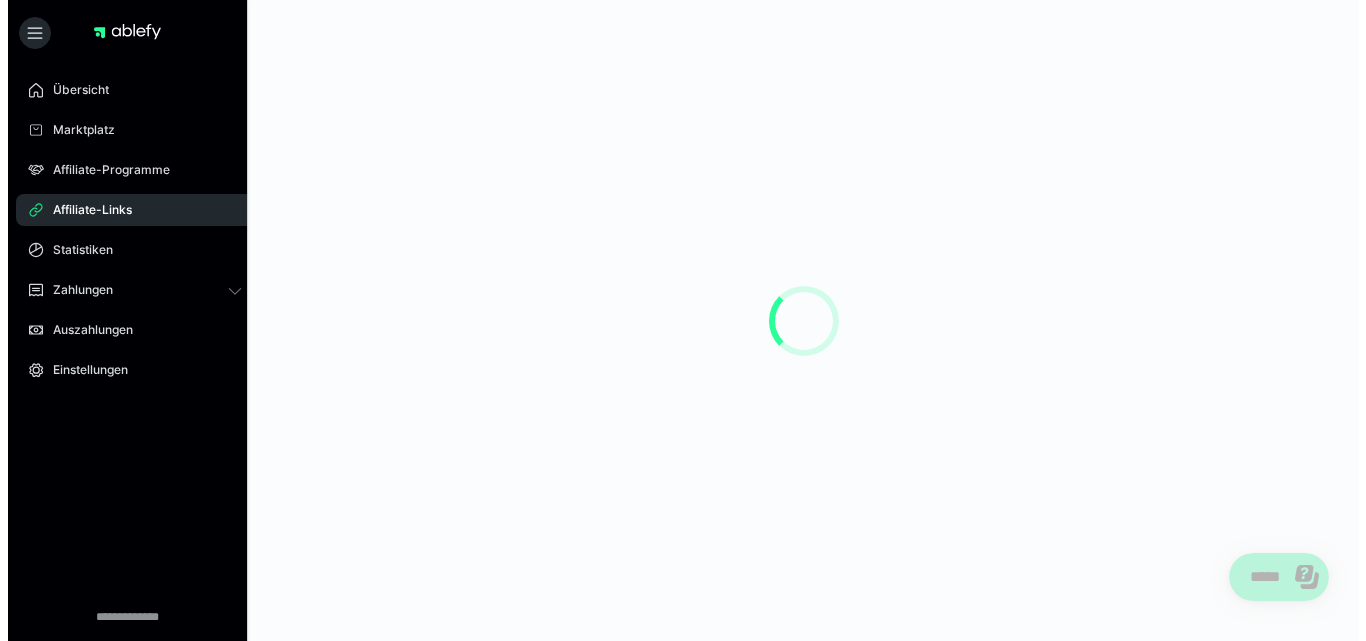 scroll, scrollTop: 0, scrollLeft: 0, axis: both 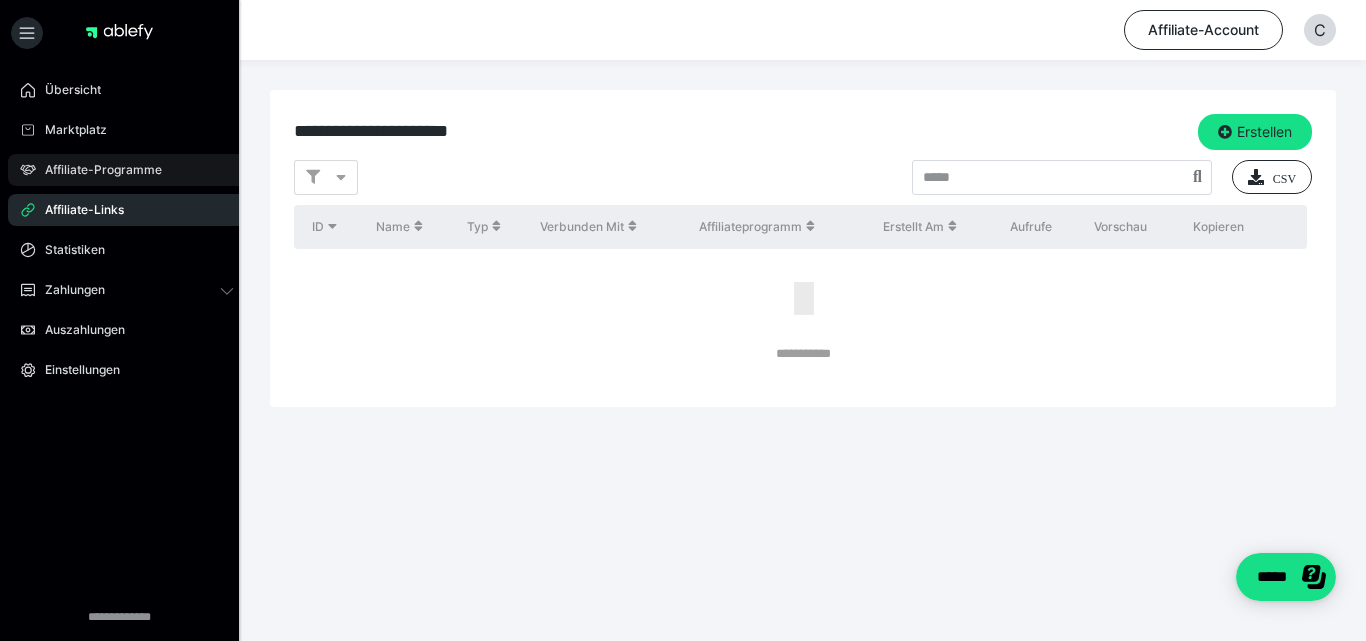 click on "Affiliate-Programme" at bounding box center [96, 170] 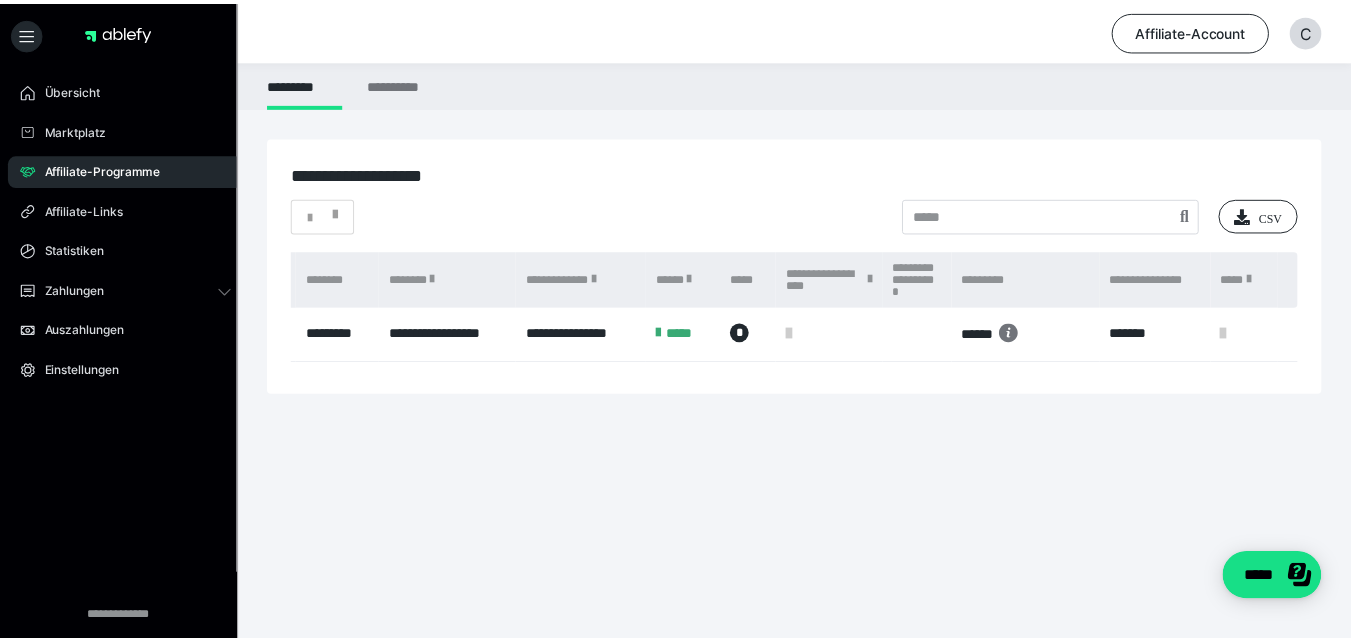 scroll, scrollTop: 0, scrollLeft: 0, axis: both 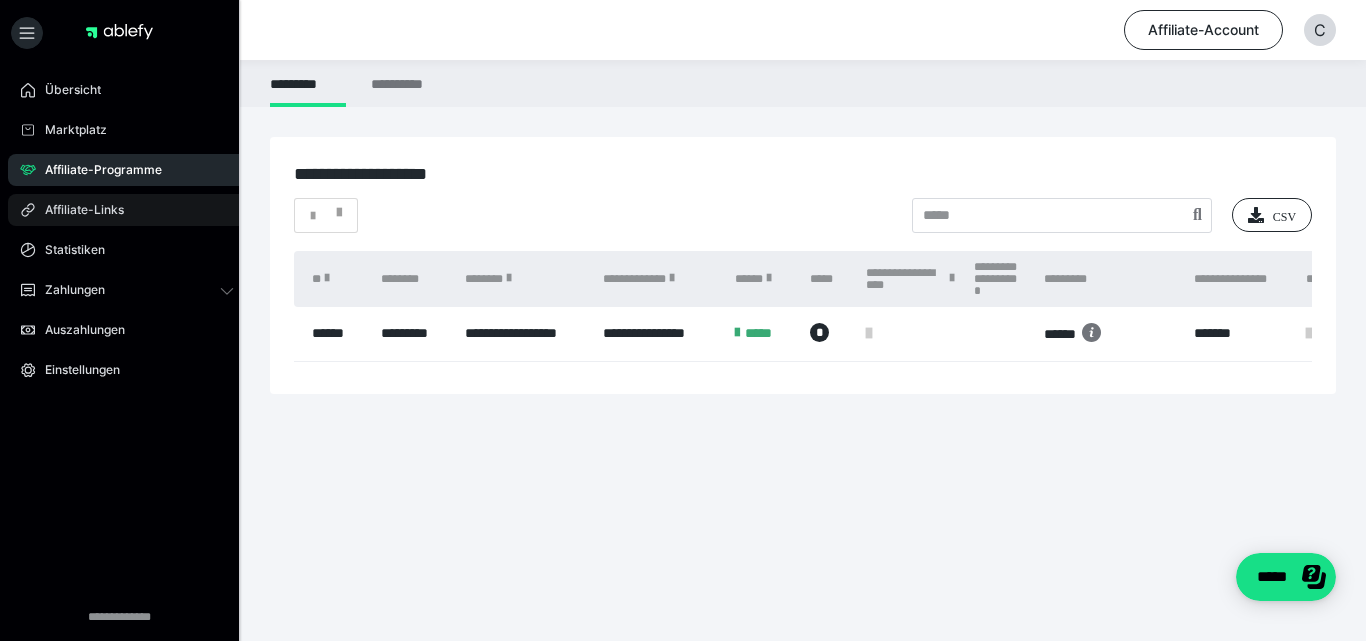 click on "Affiliate-Links" at bounding box center [127, 210] 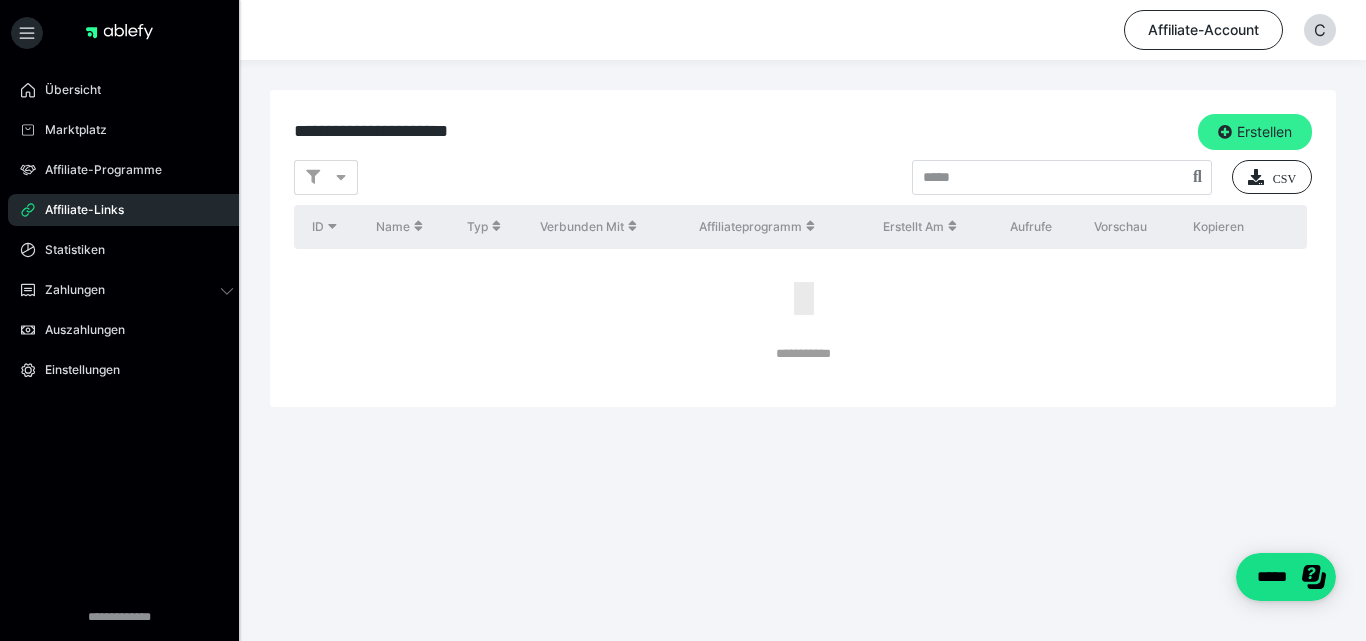 click at bounding box center [1225, 132] 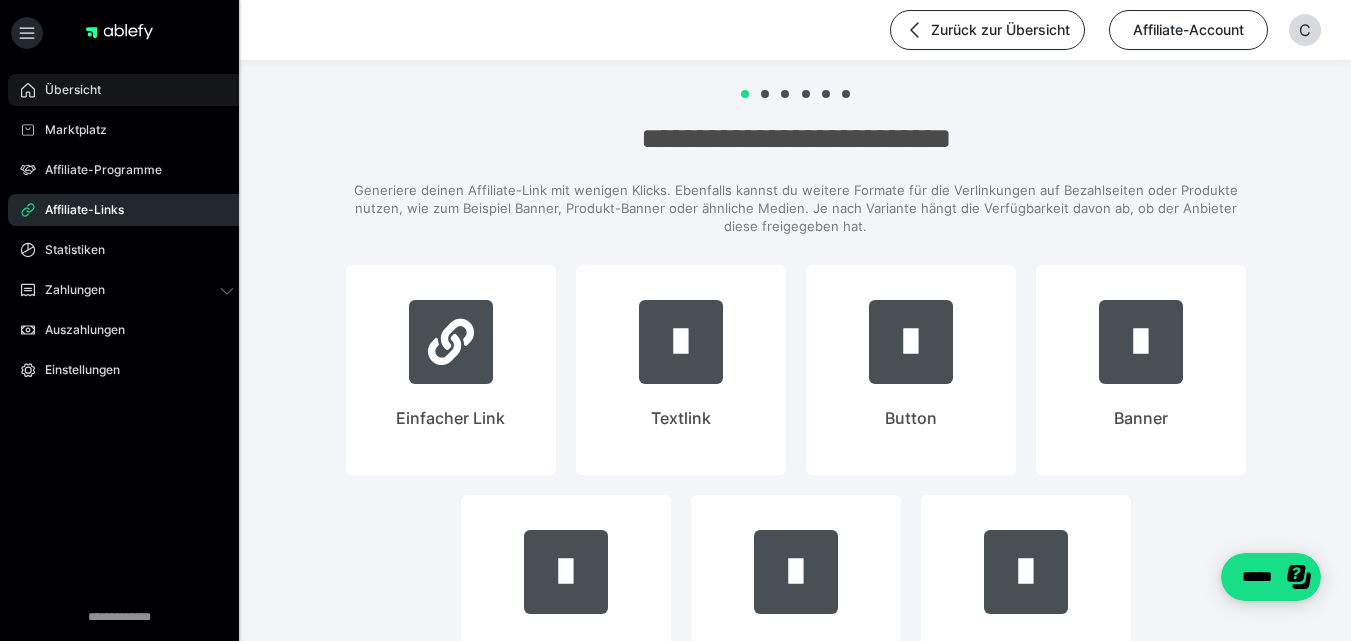 click on "Übersicht" at bounding box center [66, 90] 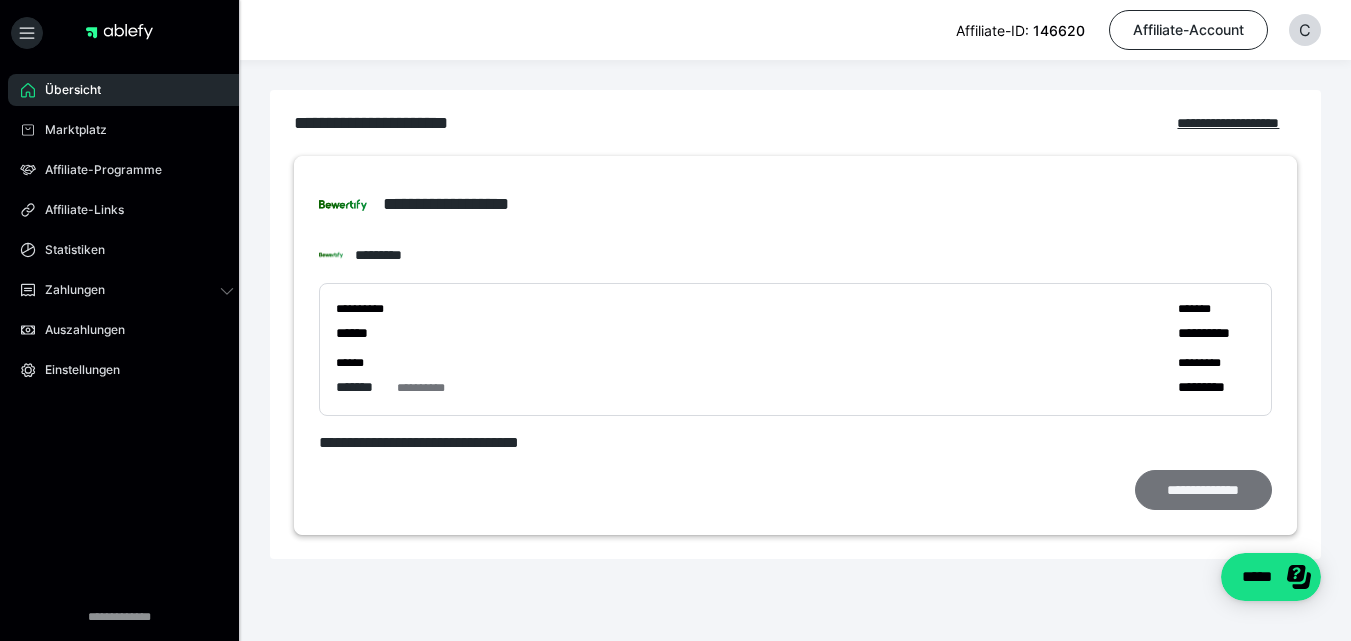 click on "**********" at bounding box center (1203, 490) 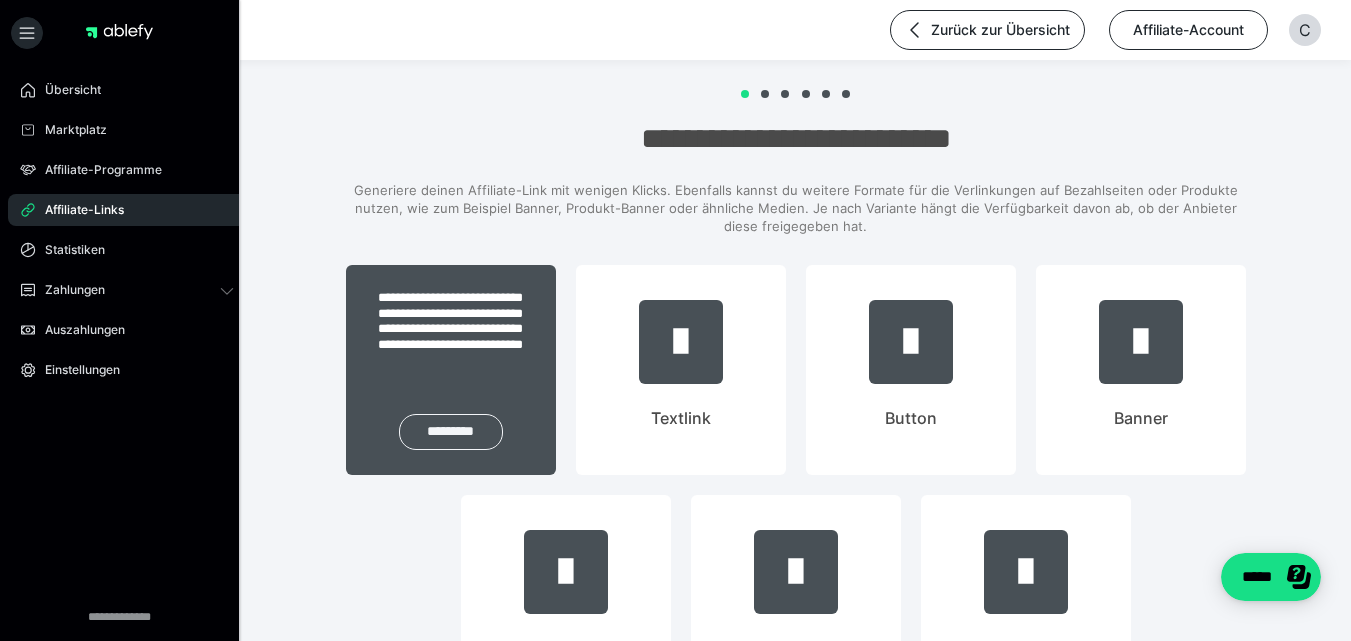 click on "*********" at bounding box center (451, 432) 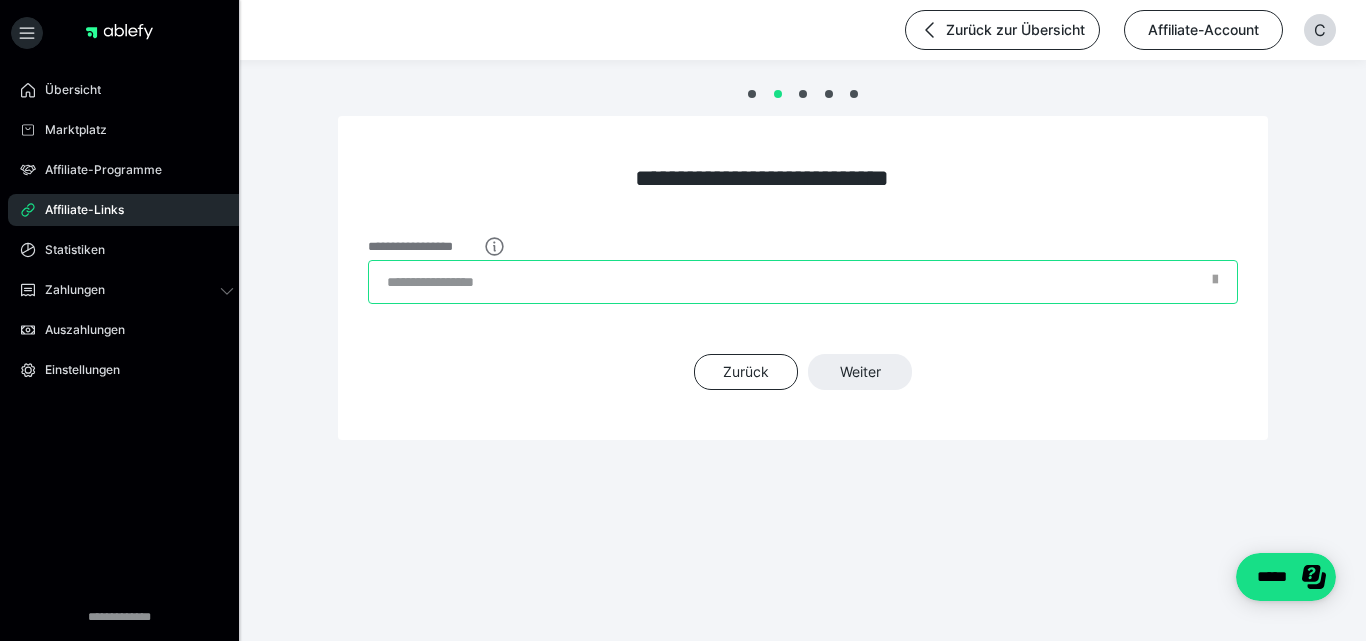 click on "**********" at bounding box center (803, 282) 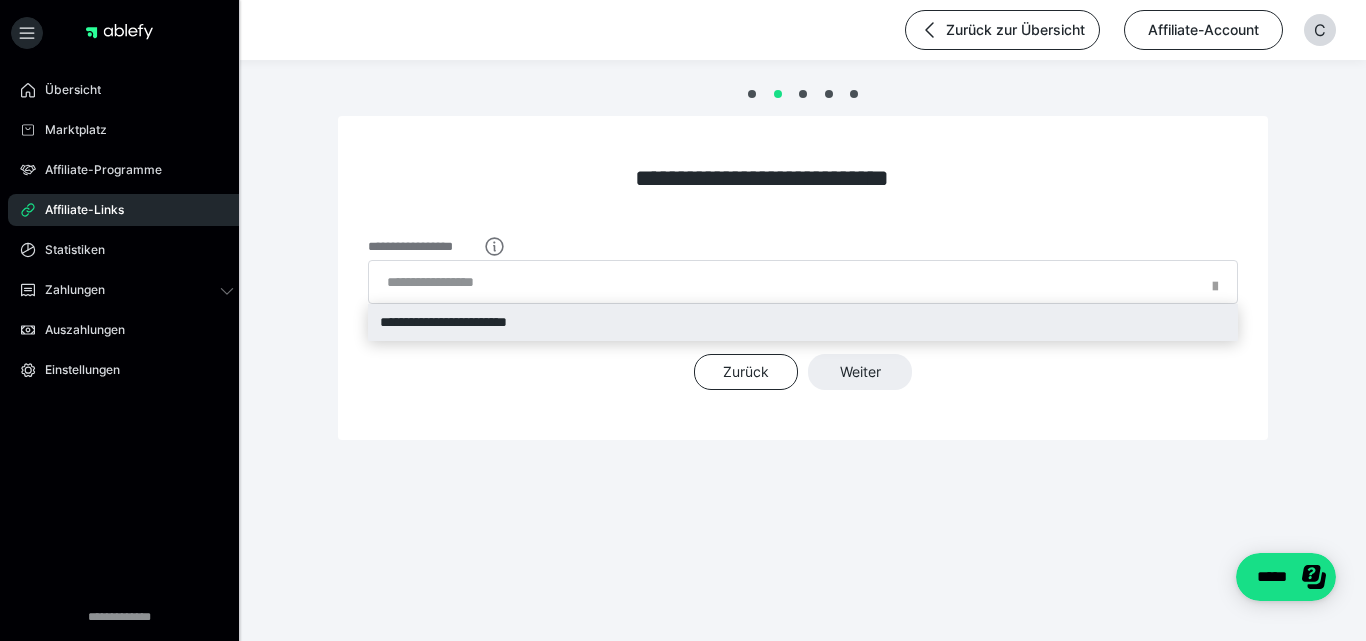 click on "**********" at bounding box center (803, 322) 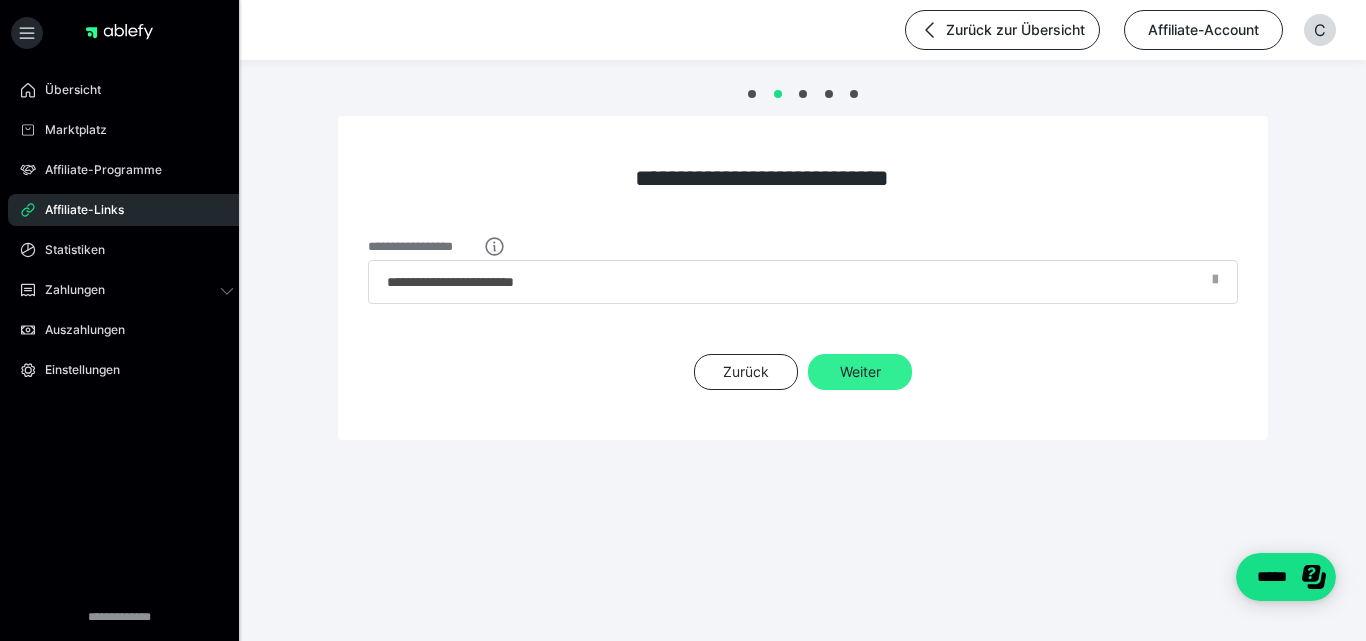 click on "Weiter" at bounding box center (860, 372) 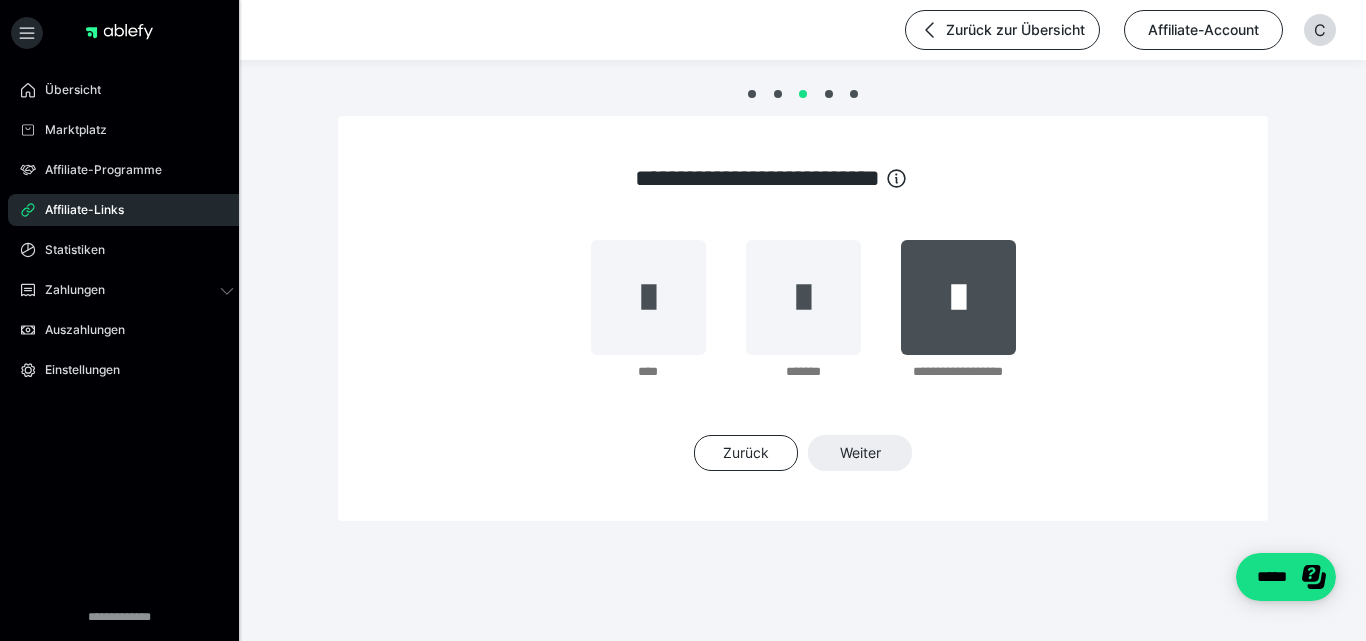 click at bounding box center (958, 297) 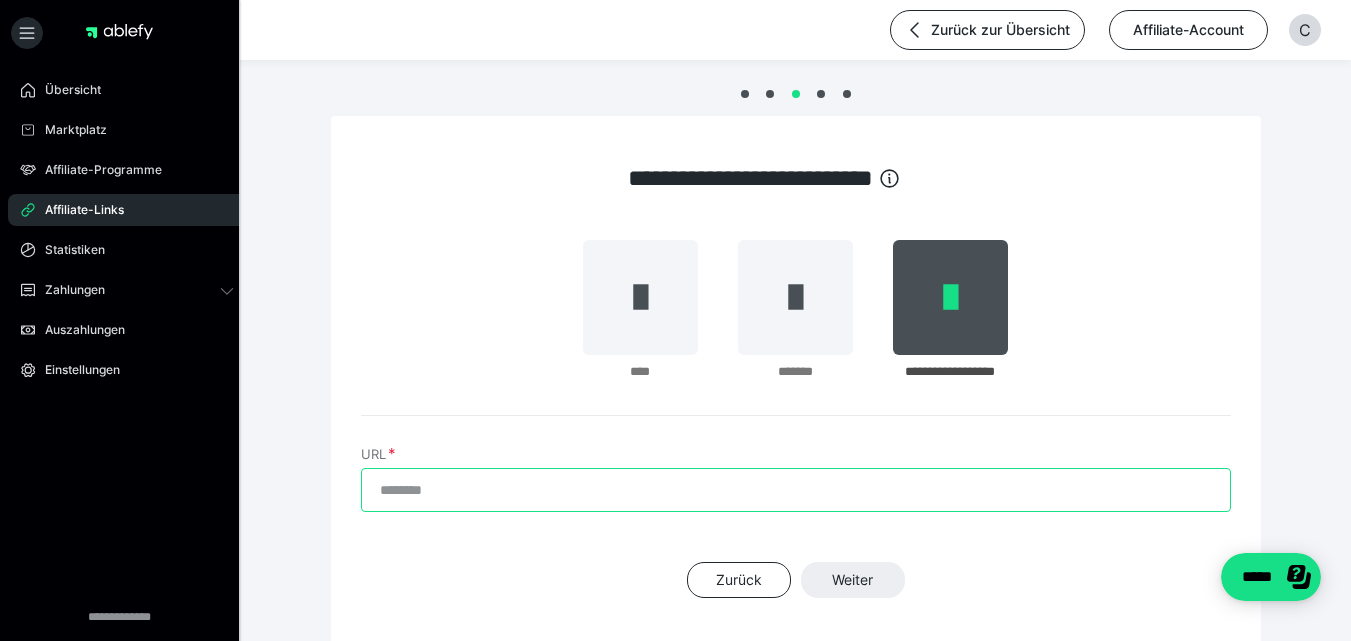 click on "URL" at bounding box center (796, 490) 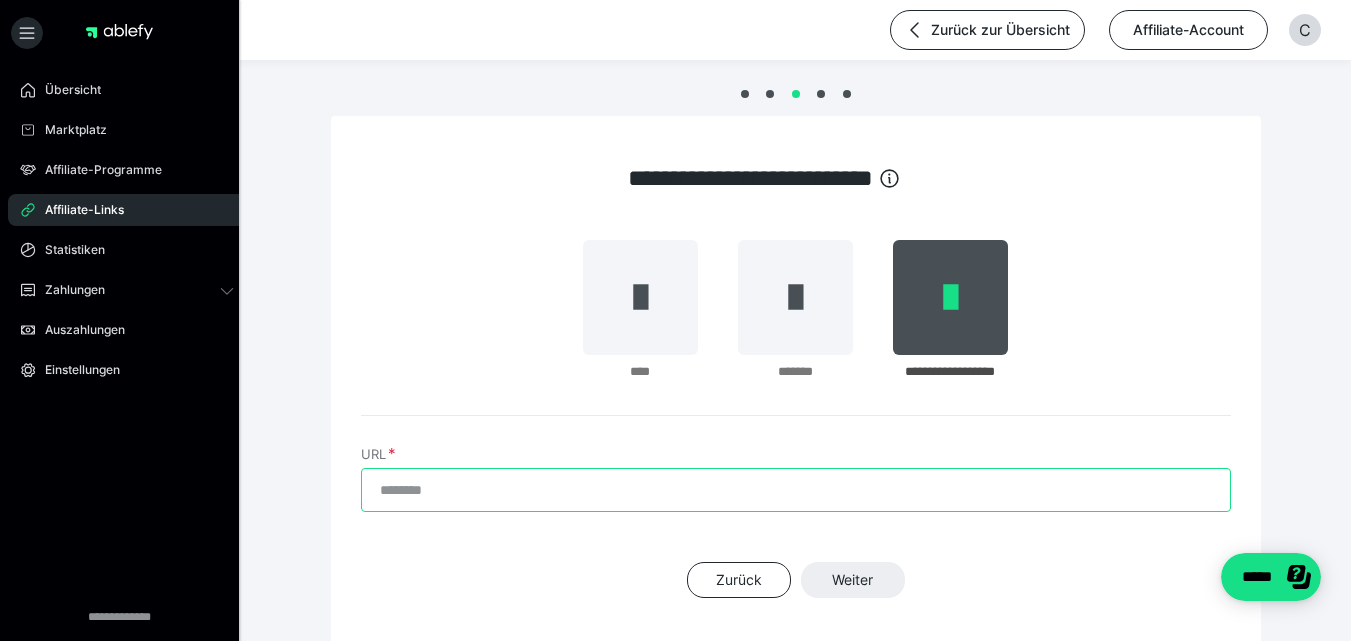 click on "URL" at bounding box center [796, 490] 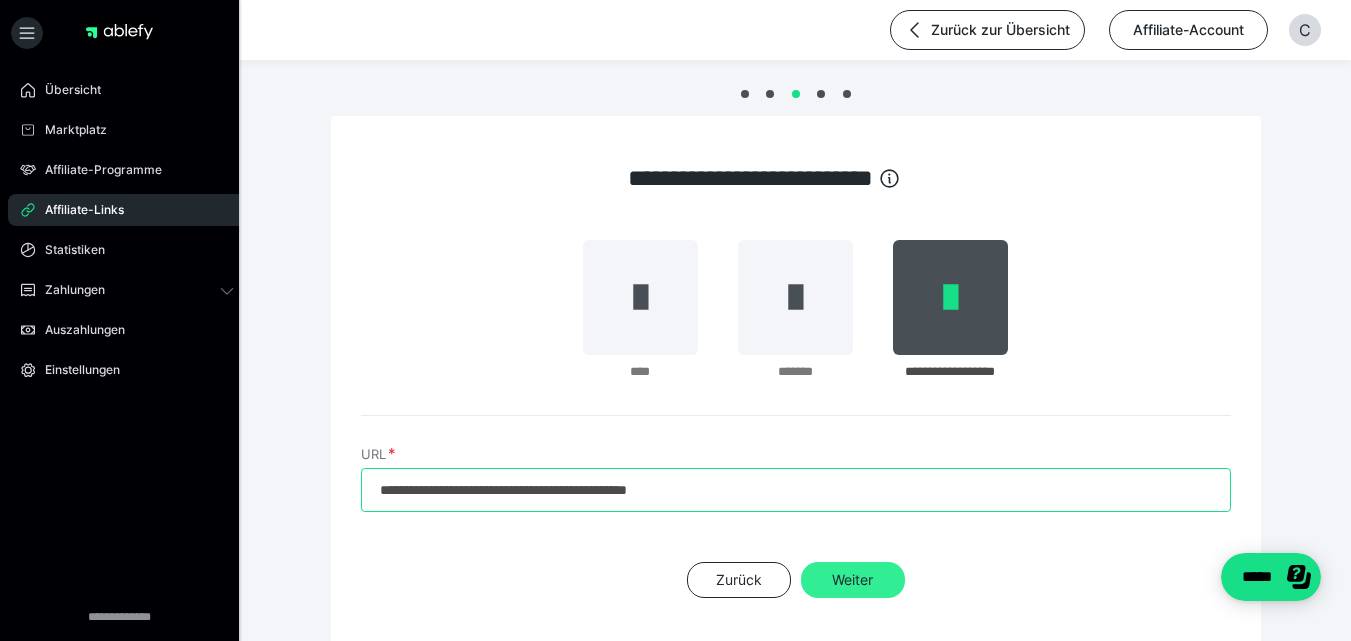 type on "**********" 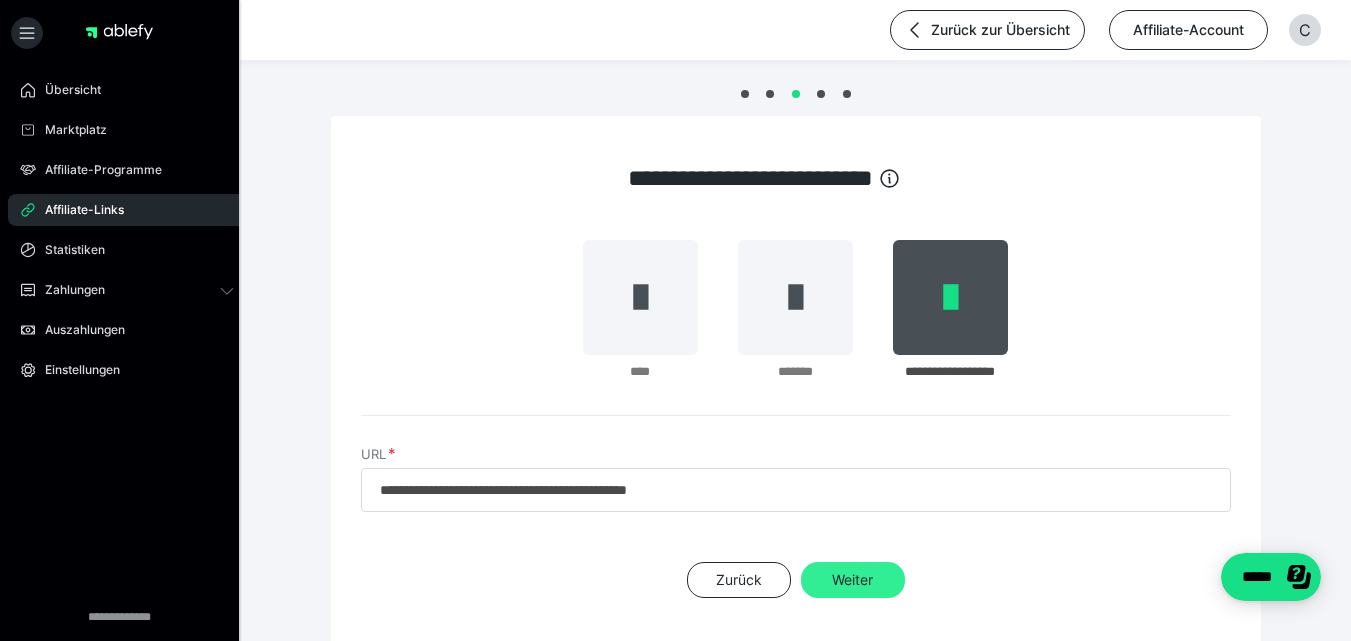 click on "Weiter" at bounding box center (853, 580) 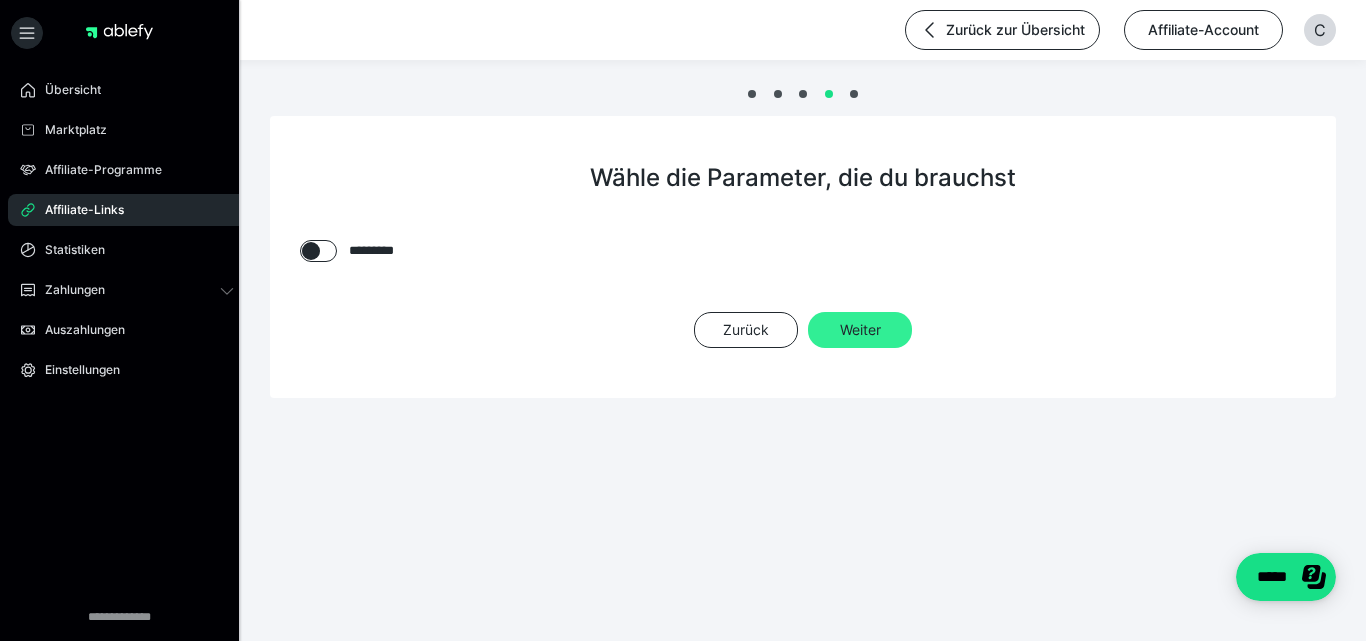 click on "Weiter" at bounding box center (860, 330) 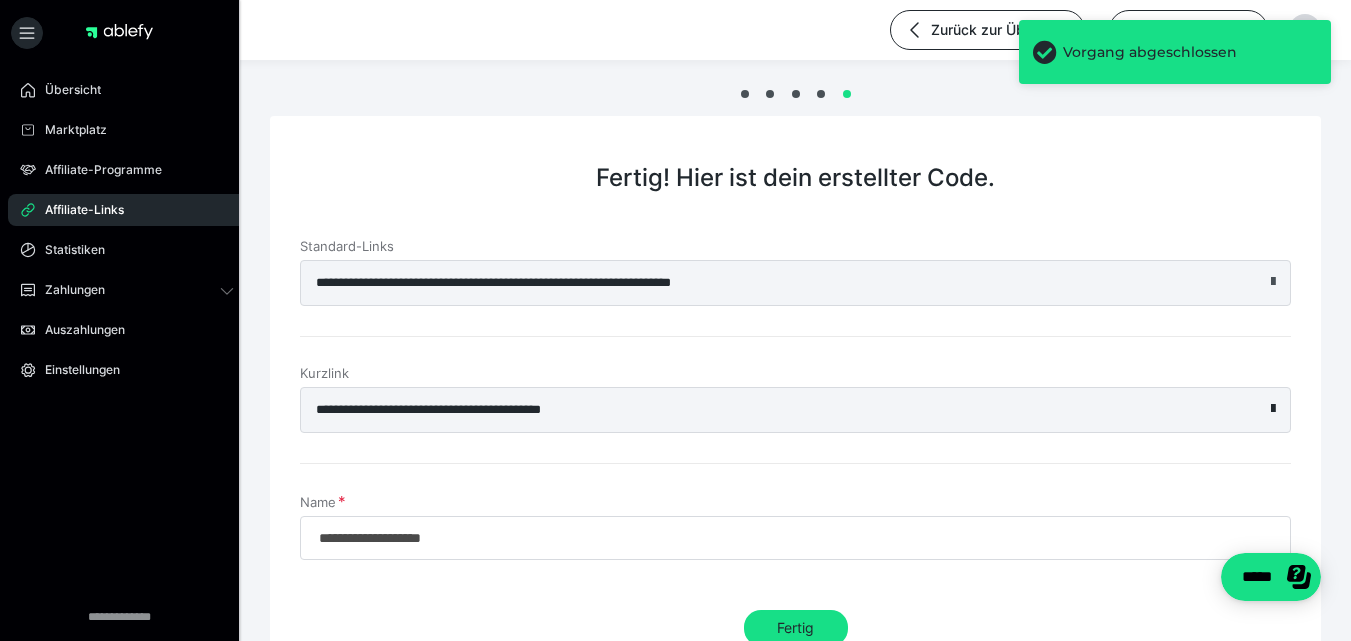 click at bounding box center (1273, 282) 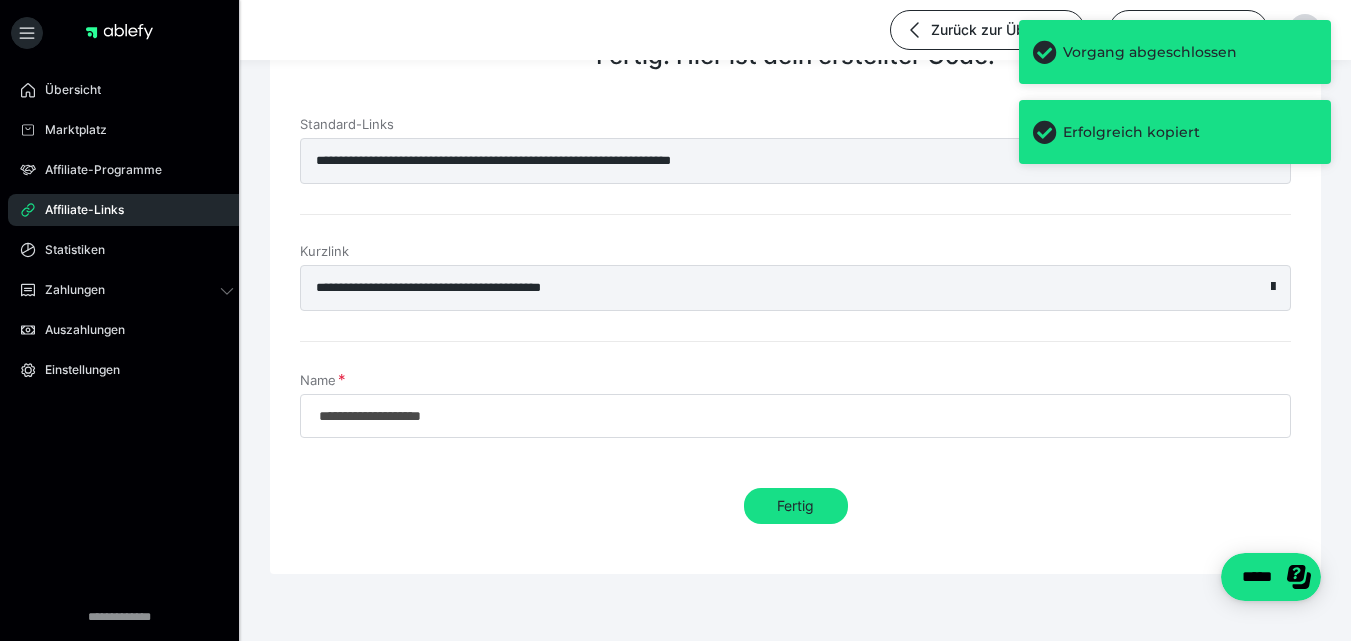 scroll, scrollTop: 143, scrollLeft: 0, axis: vertical 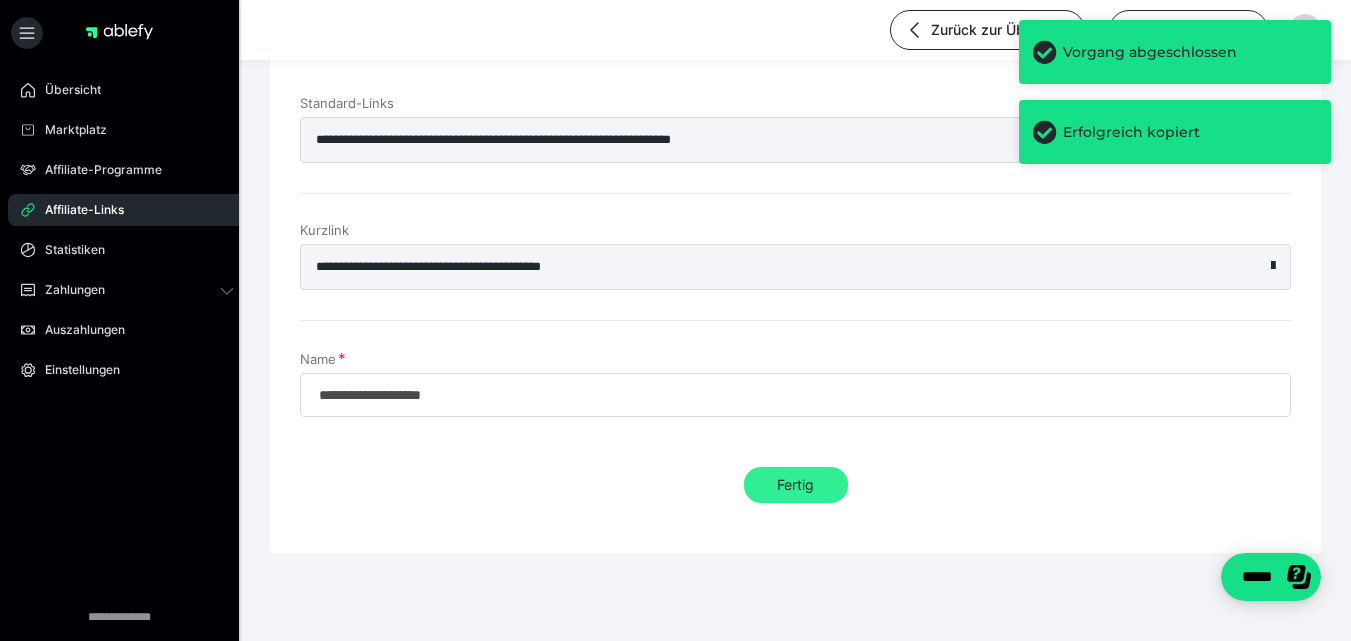 click on "Fertig" at bounding box center (796, 485) 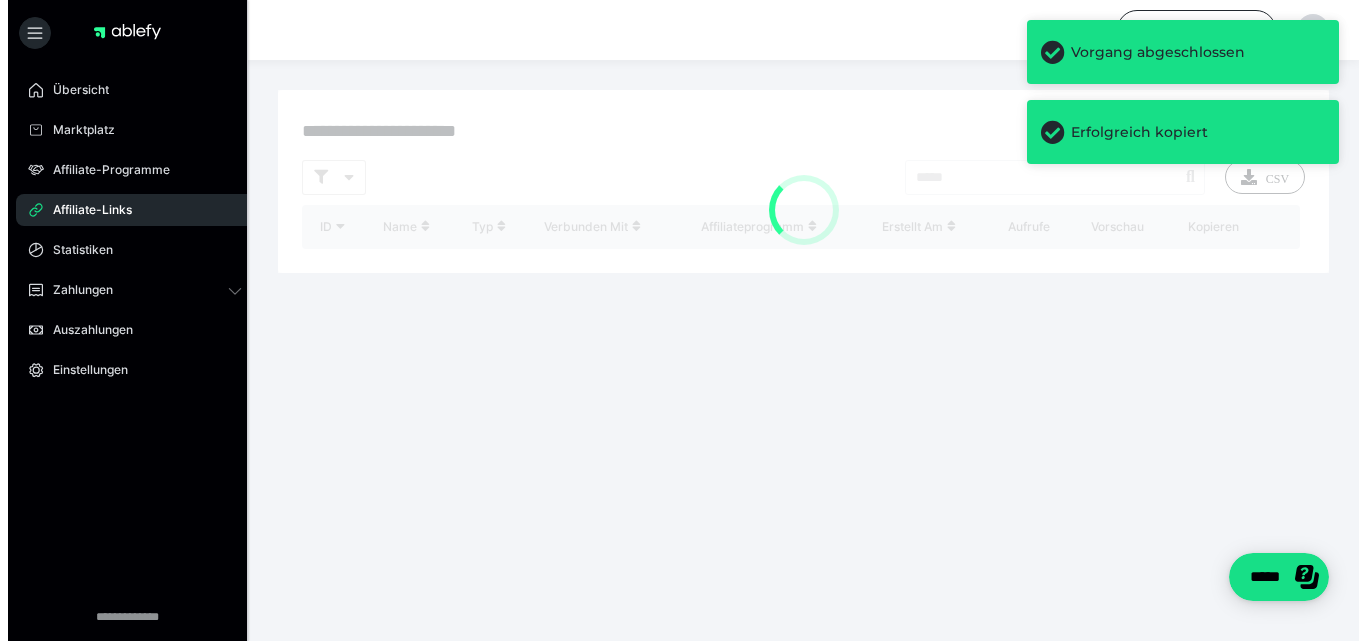 scroll, scrollTop: 0, scrollLeft: 0, axis: both 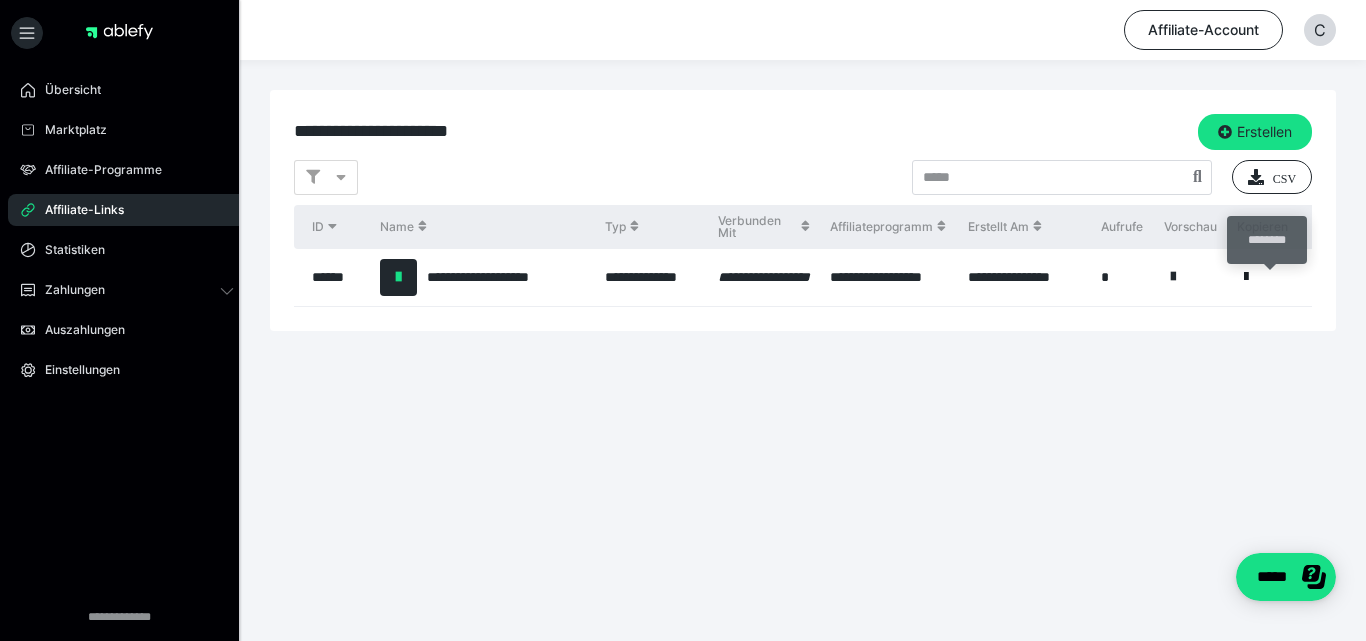 click at bounding box center [1246, 277] 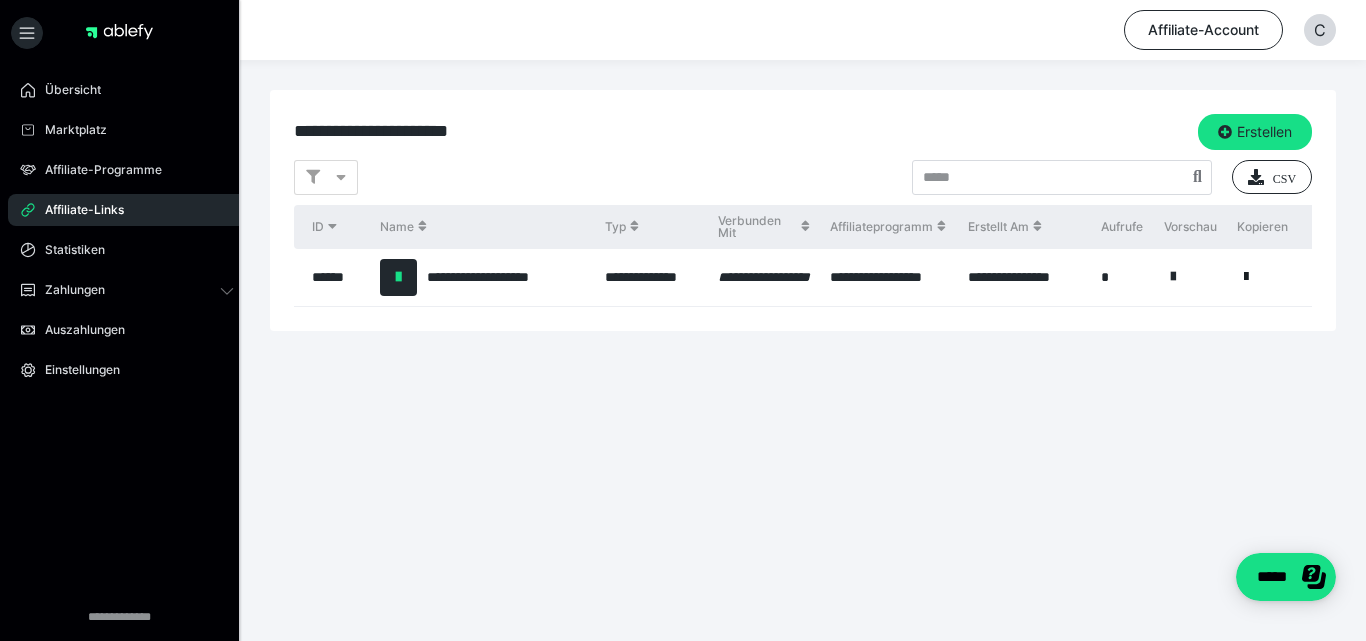 click at bounding box center (1246, 277) 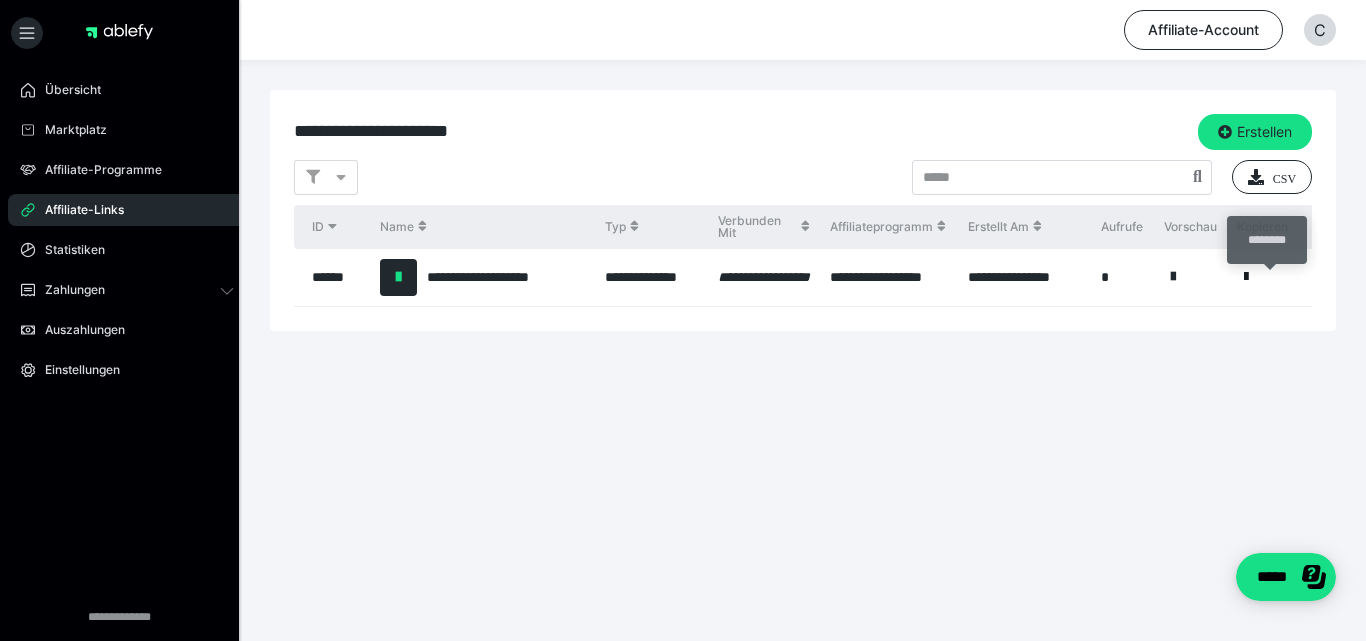 click at bounding box center [1246, 277] 